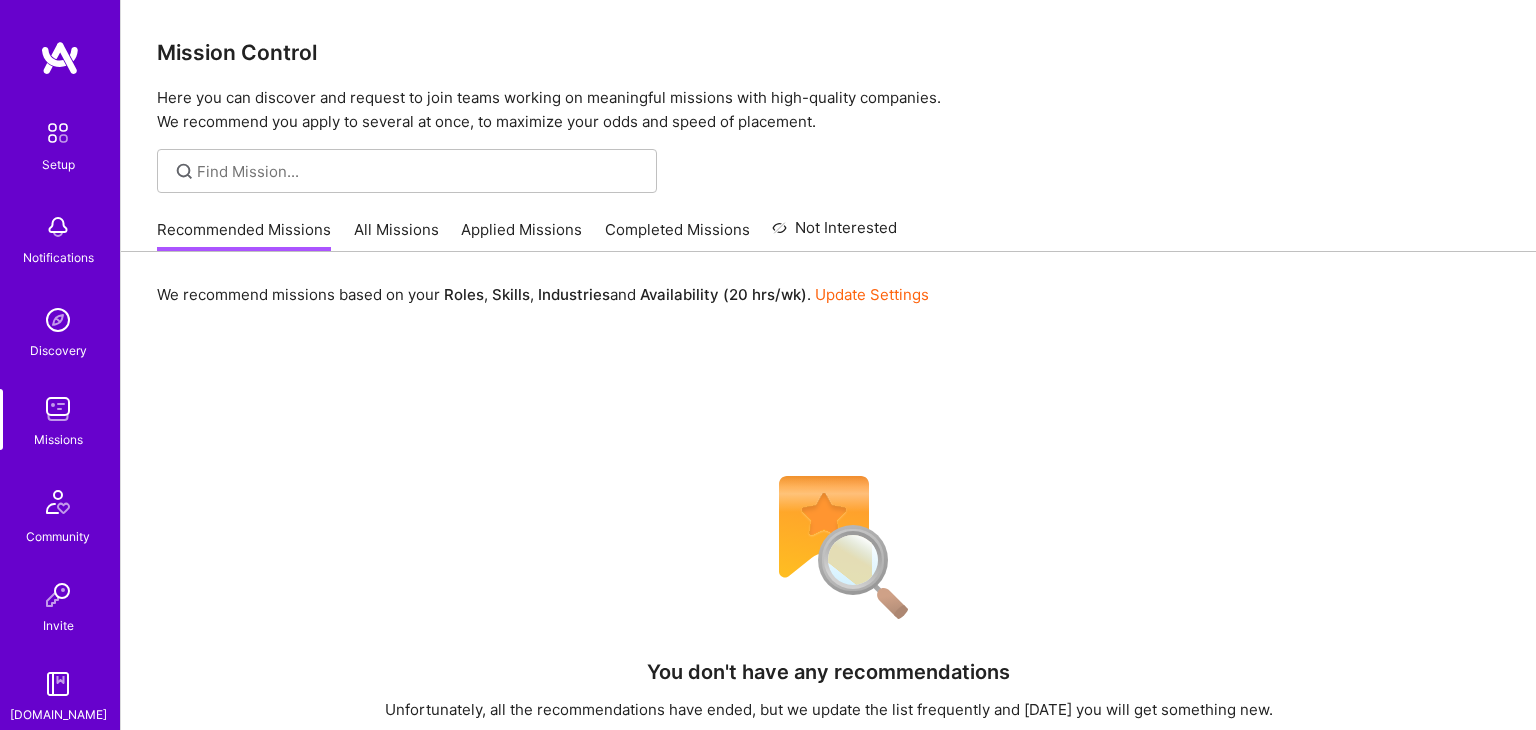 scroll, scrollTop: 0, scrollLeft: 0, axis: both 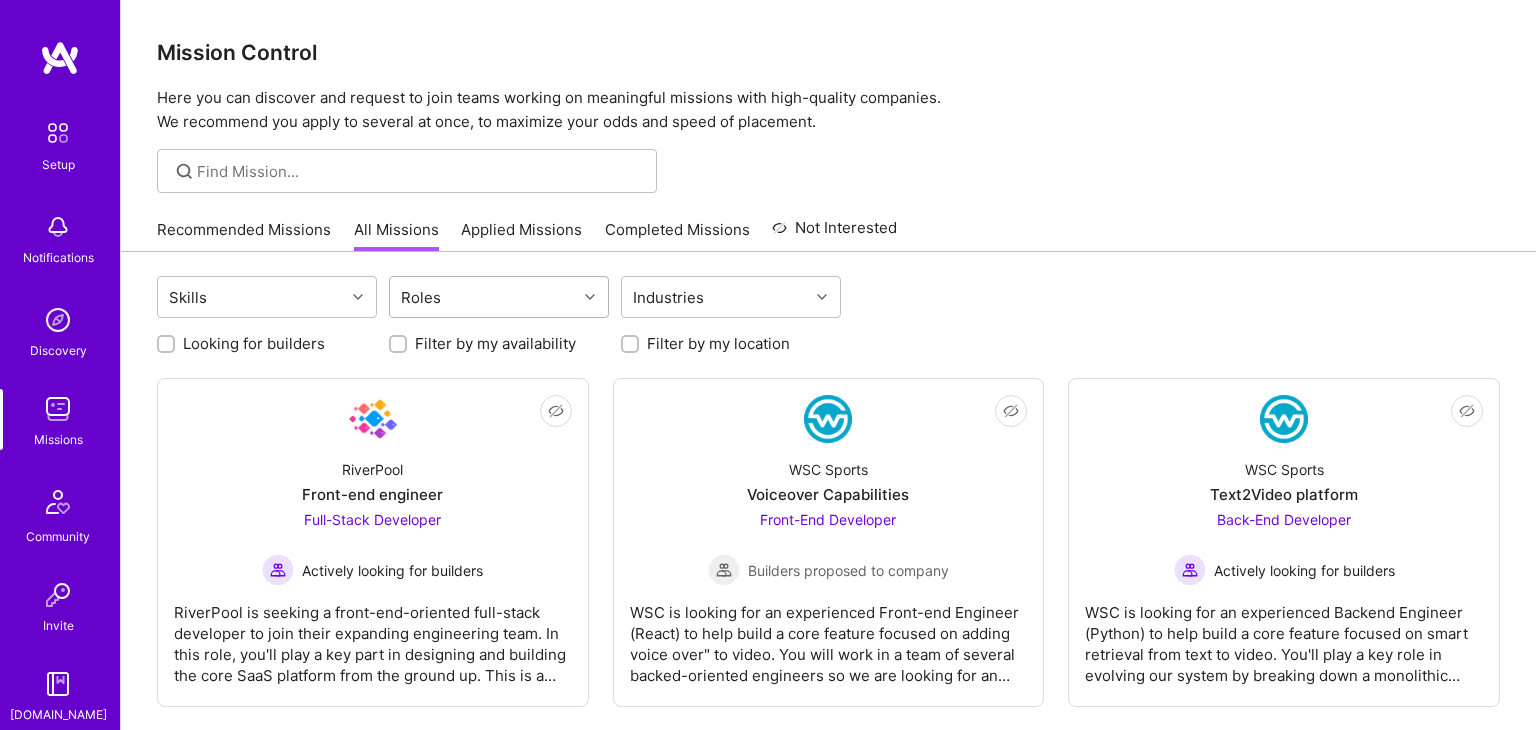 click on "Roles" at bounding box center [483, 297] 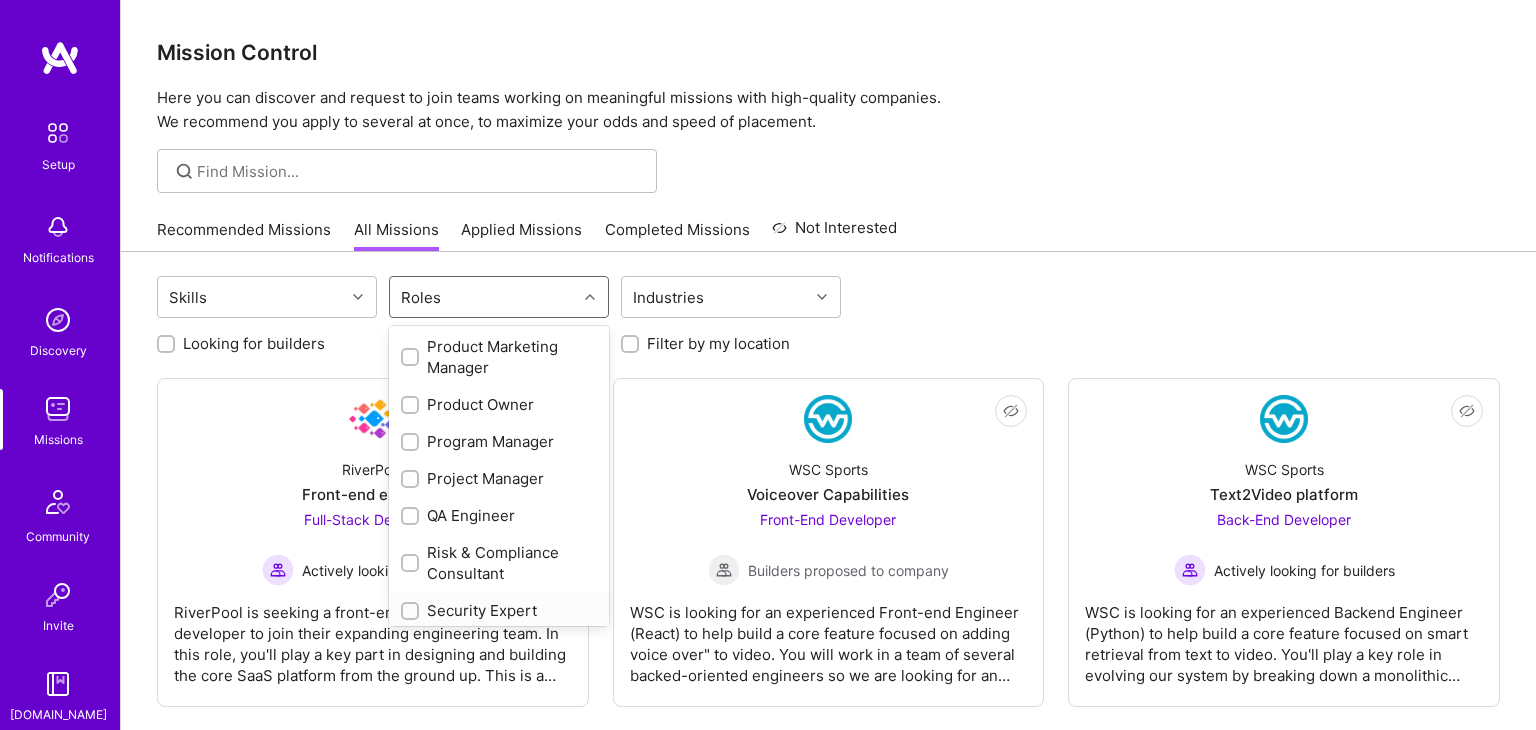 scroll, scrollTop: 1050, scrollLeft: 0, axis: vertical 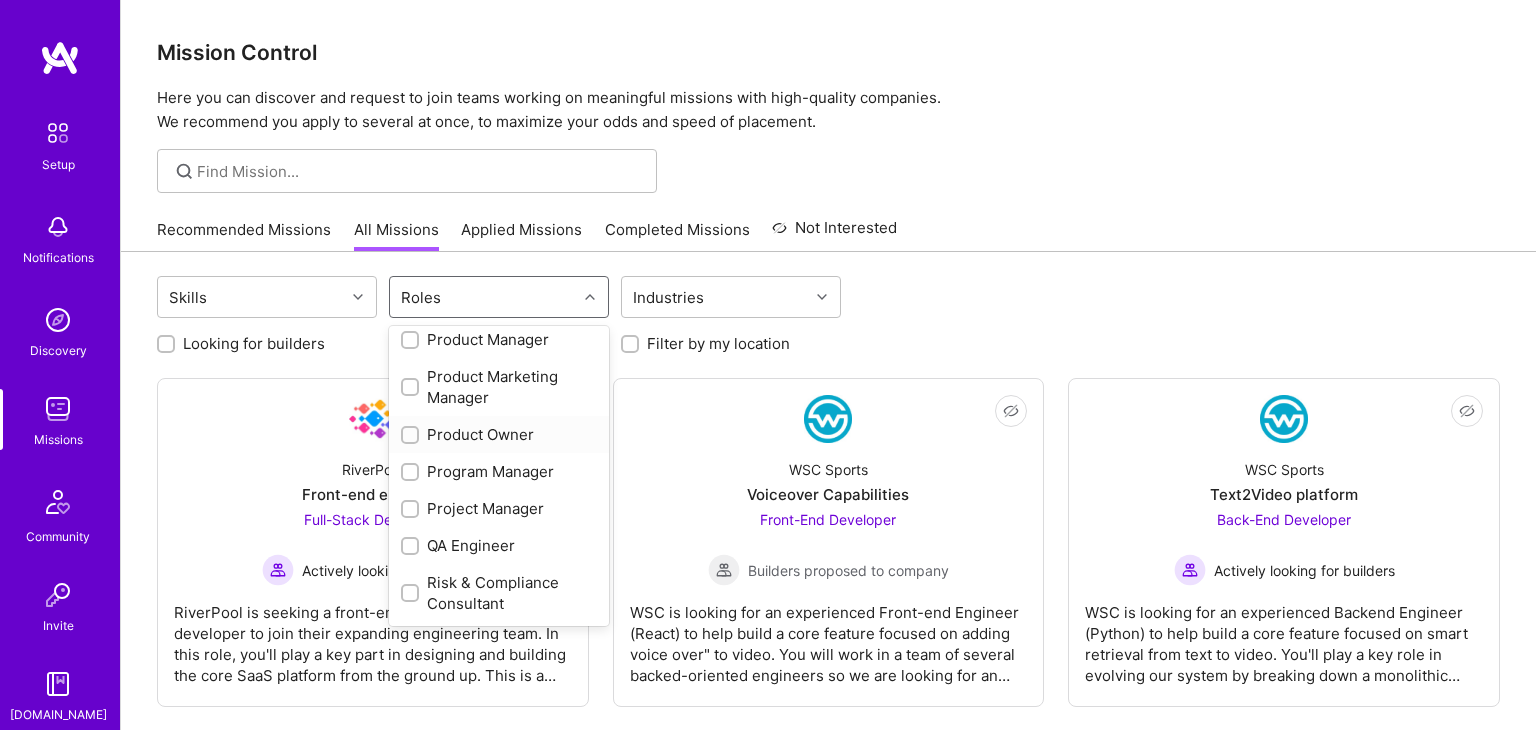 click at bounding box center (412, 436) 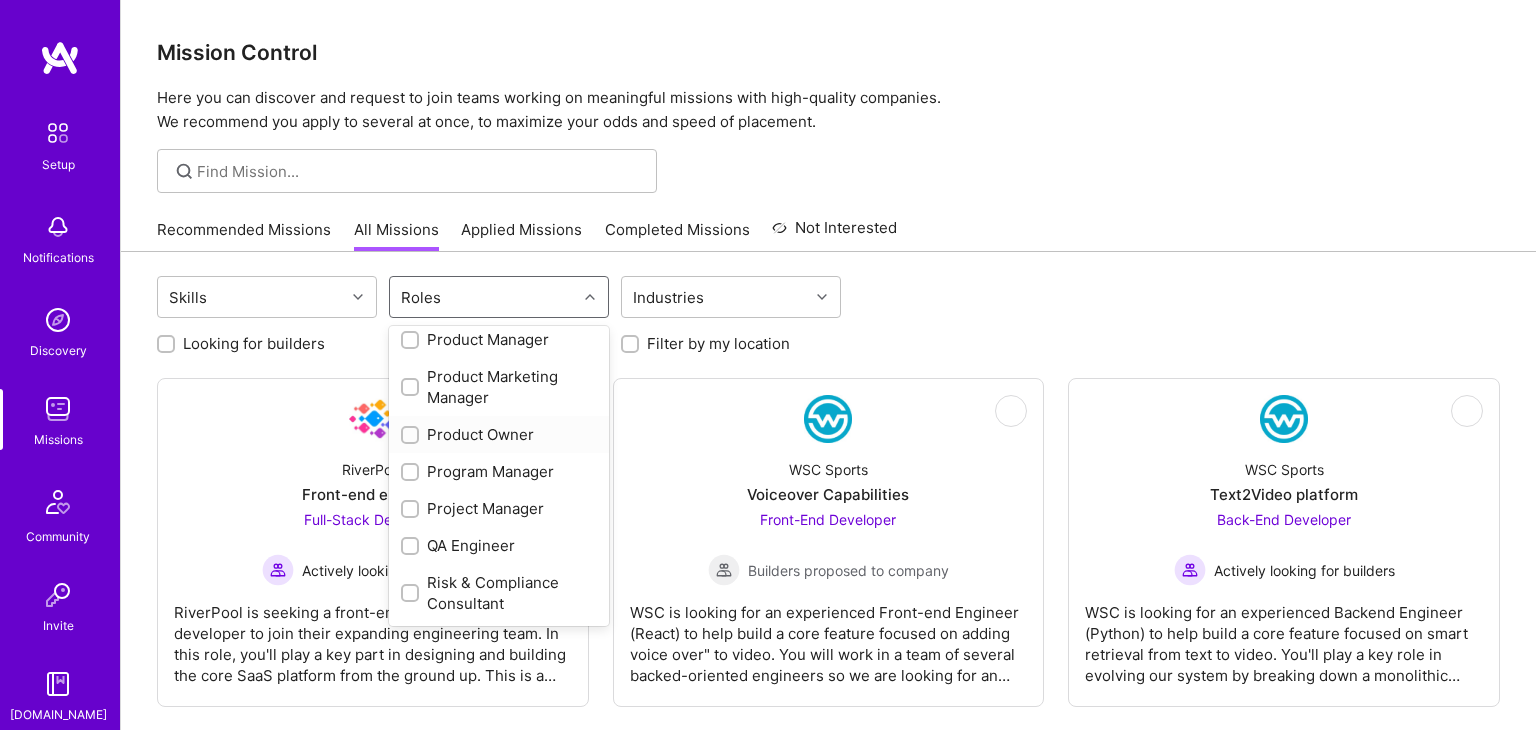 checkbox on "true" 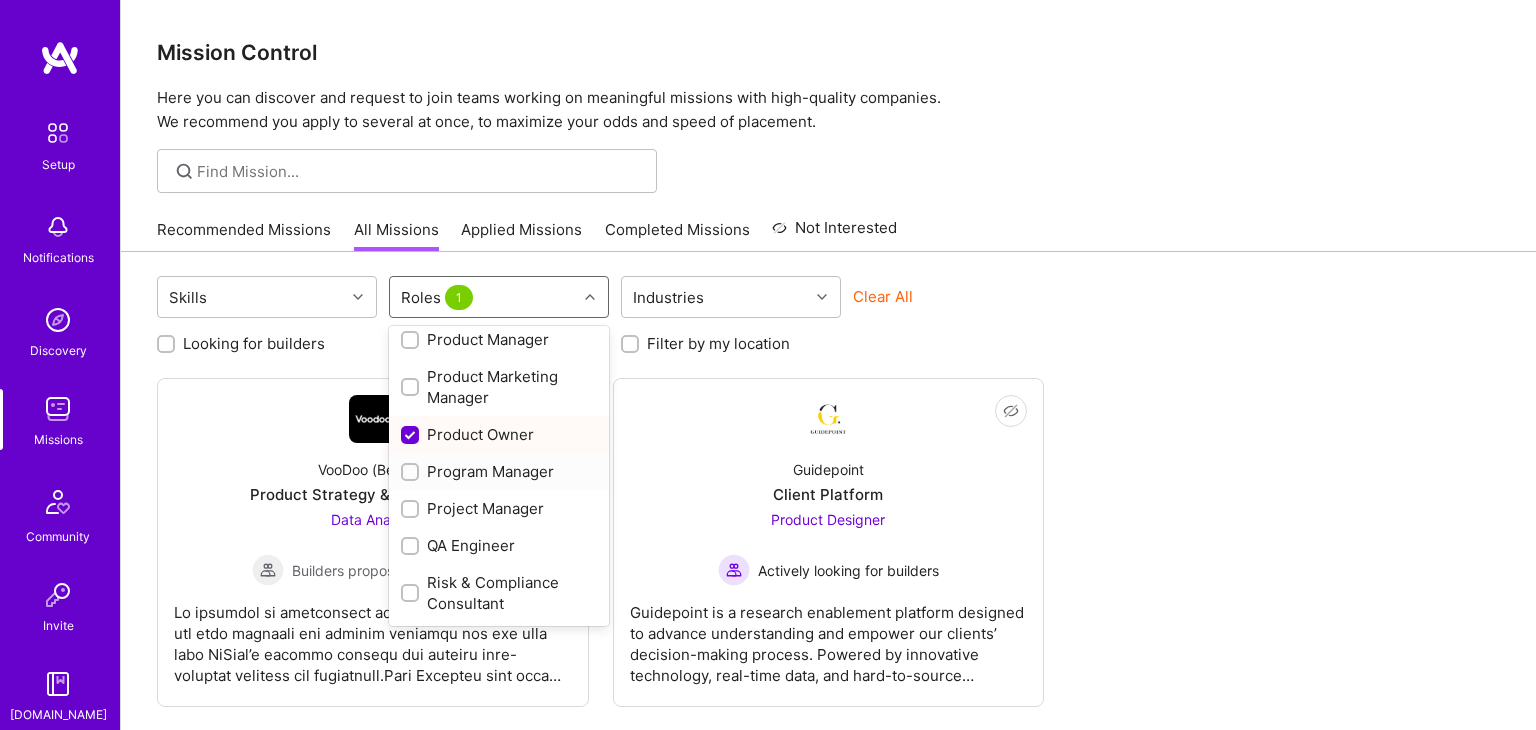 click at bounding box center [412, 473] 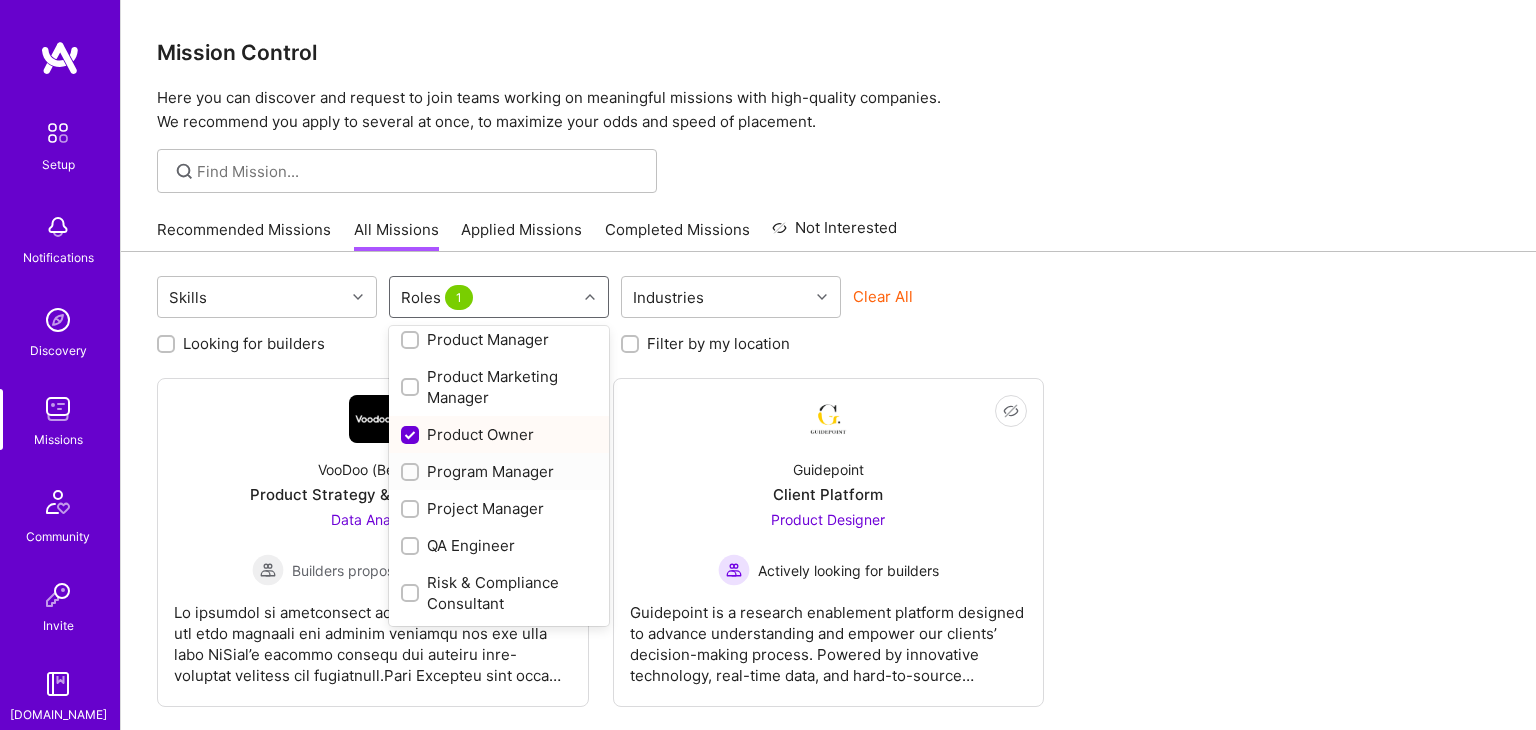 checkbox on "true" 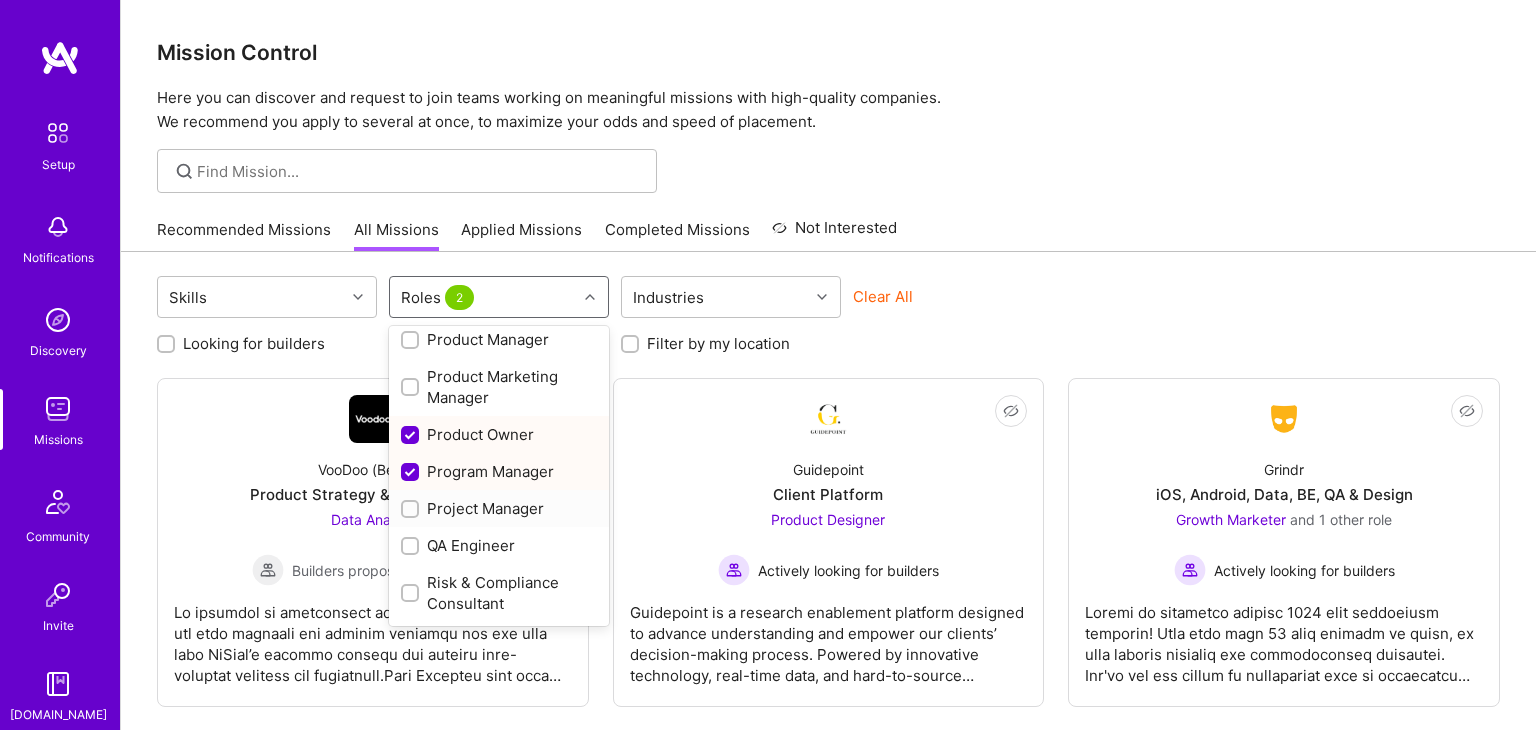 click at bounding box center [412, 510] 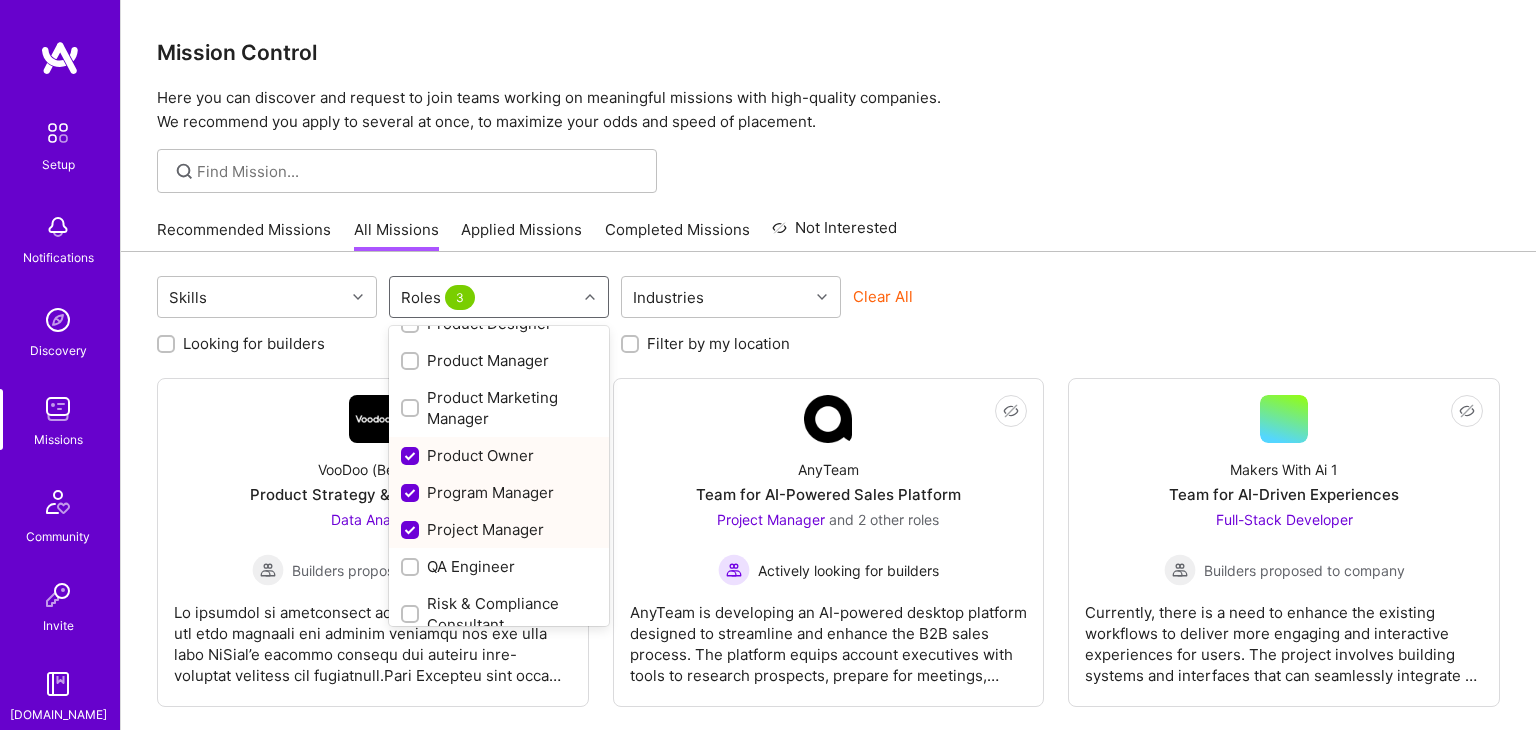 scroll, scrollTop: 1016, scrollLeft: 0, axis: vertical 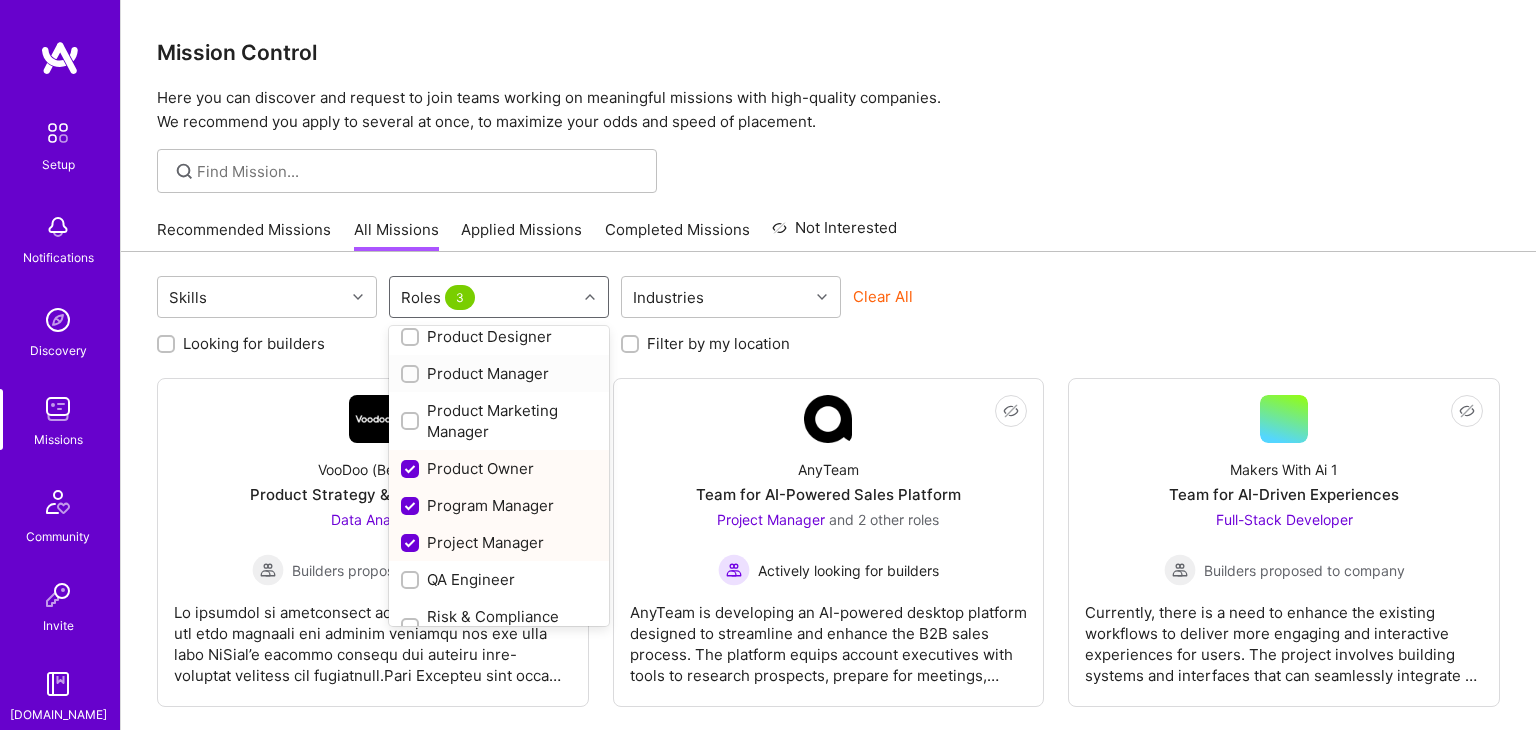 click at bounding box center [412, 375] 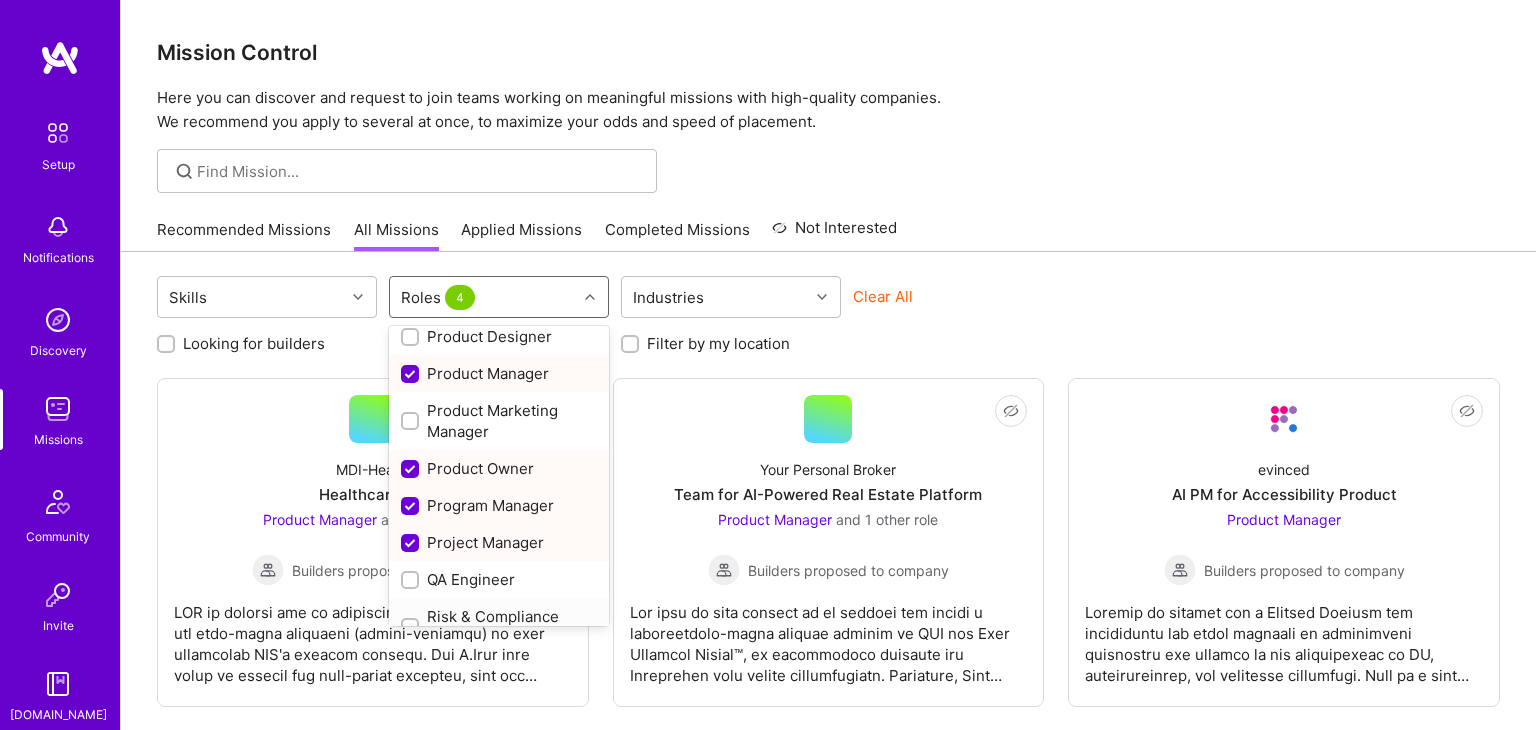 scroll, scrollTop: 1272, scrollLeft: 0, axis: vertical 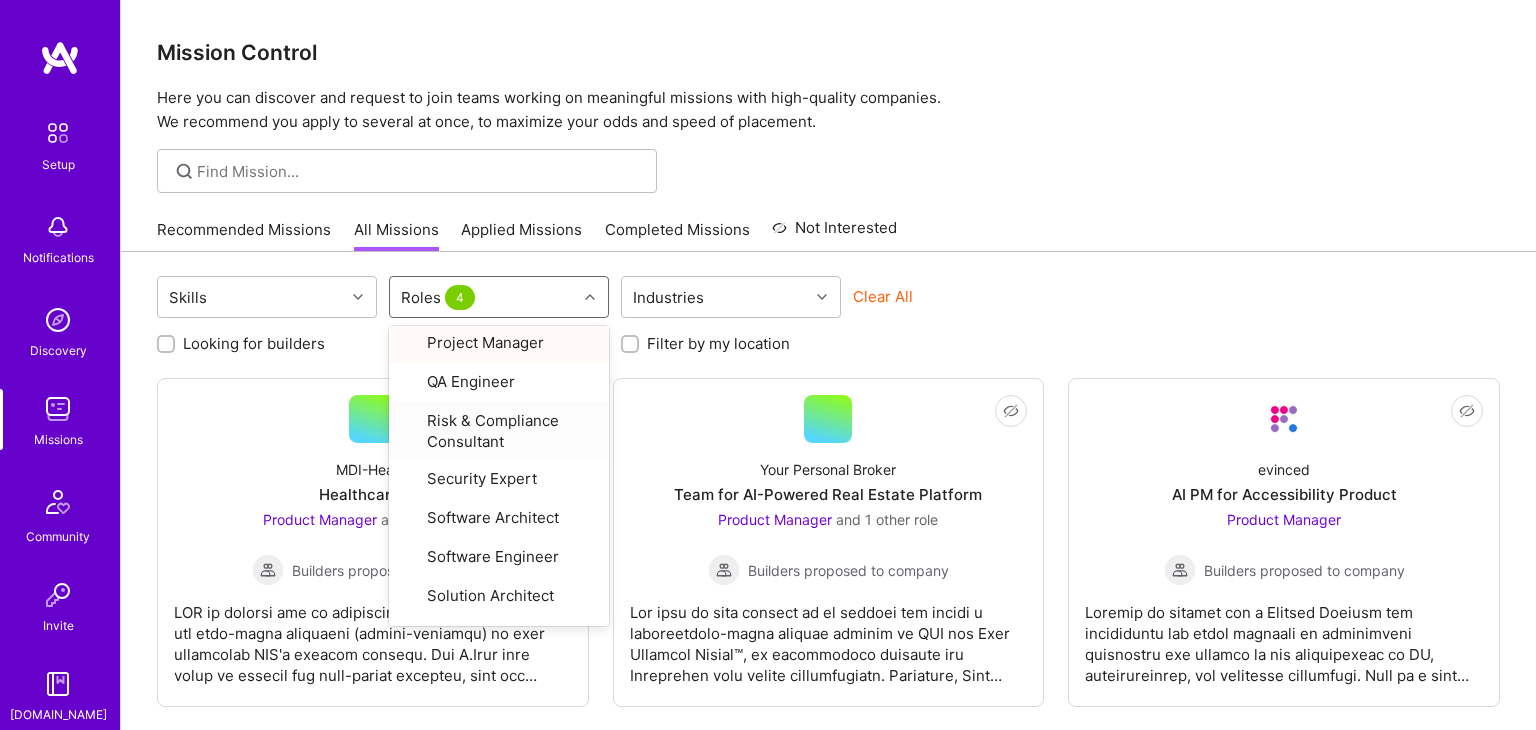 click on "Recommended Missions   All Missions   Applied Missions   Completed Missions   Not Interested" at bounding box center [828, 229] 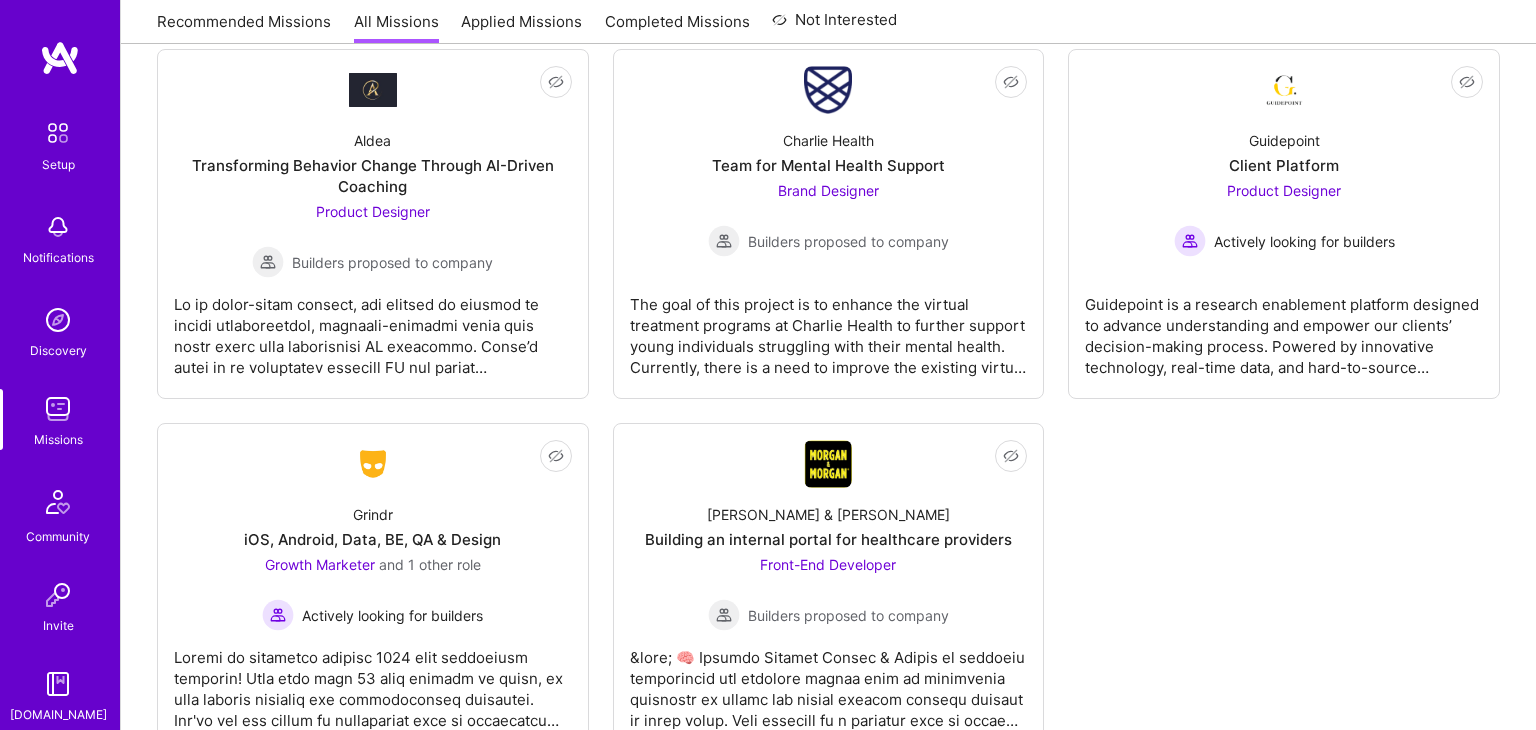 scroll, scrollTop: 1456, scrollLeft: 0, axis: vertical 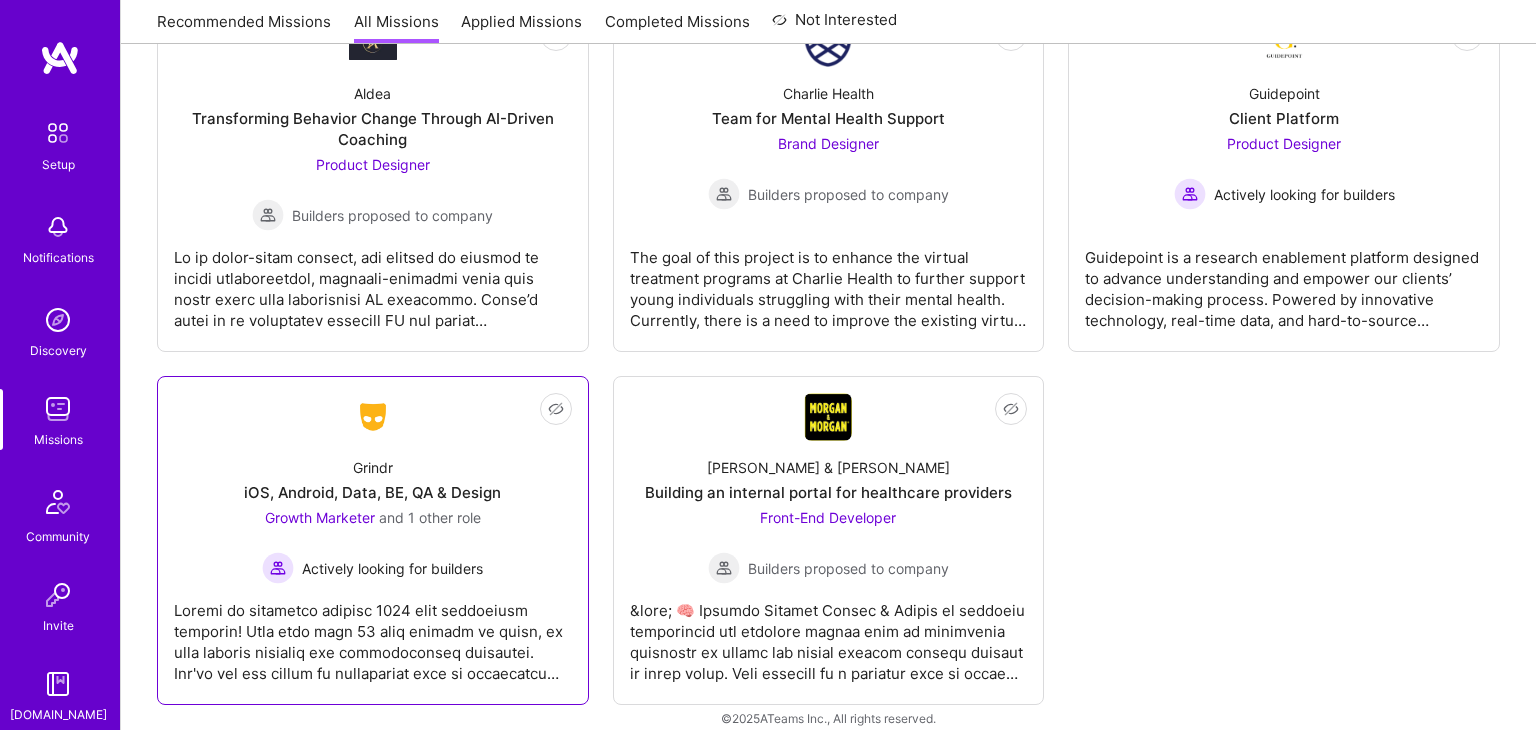 click at bounding box center [373, 634] 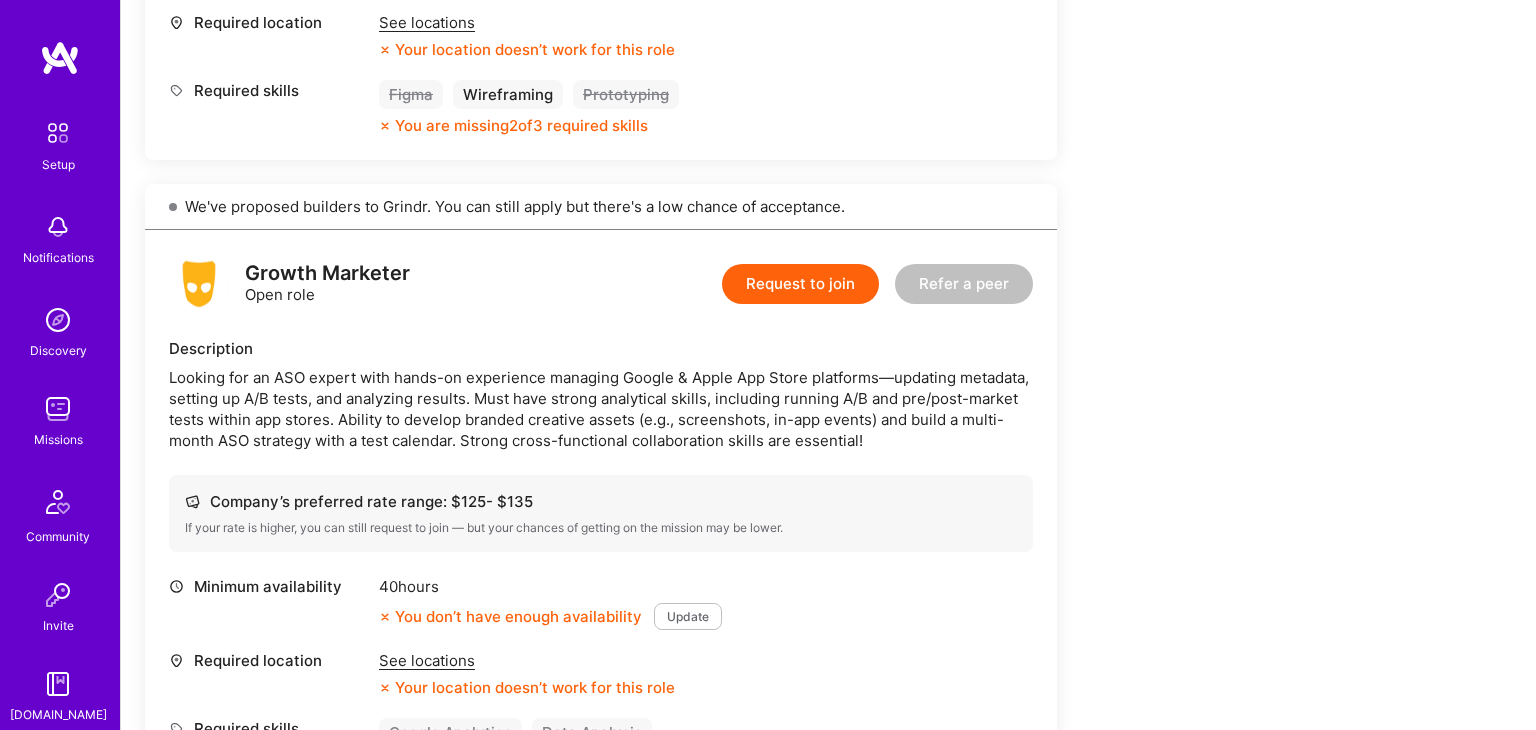 scroll, scrollTop: 952, scrollLeft: 0, axis: vertical 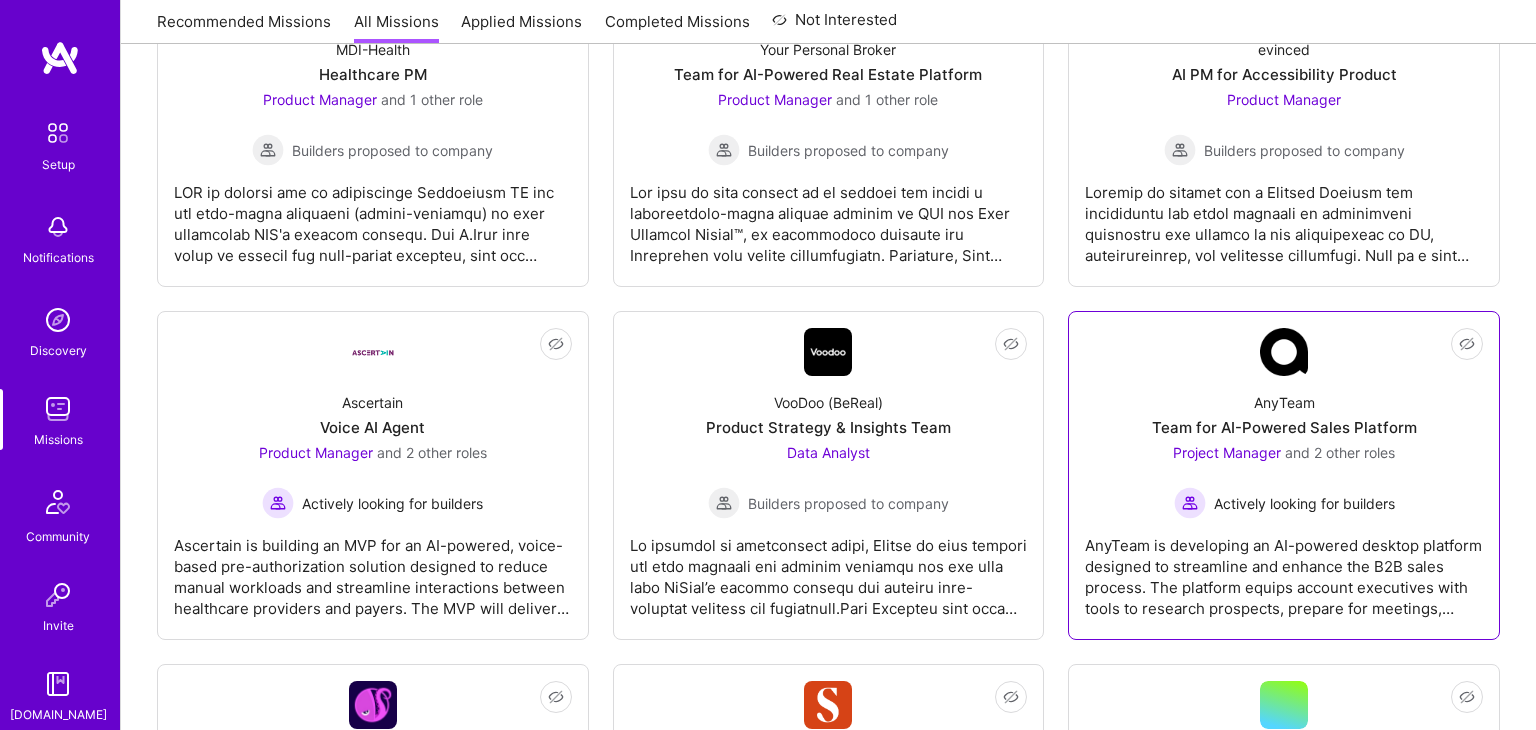 click on "Team for AI-Powered Sales Platform" at bounding box center [1284, 427] 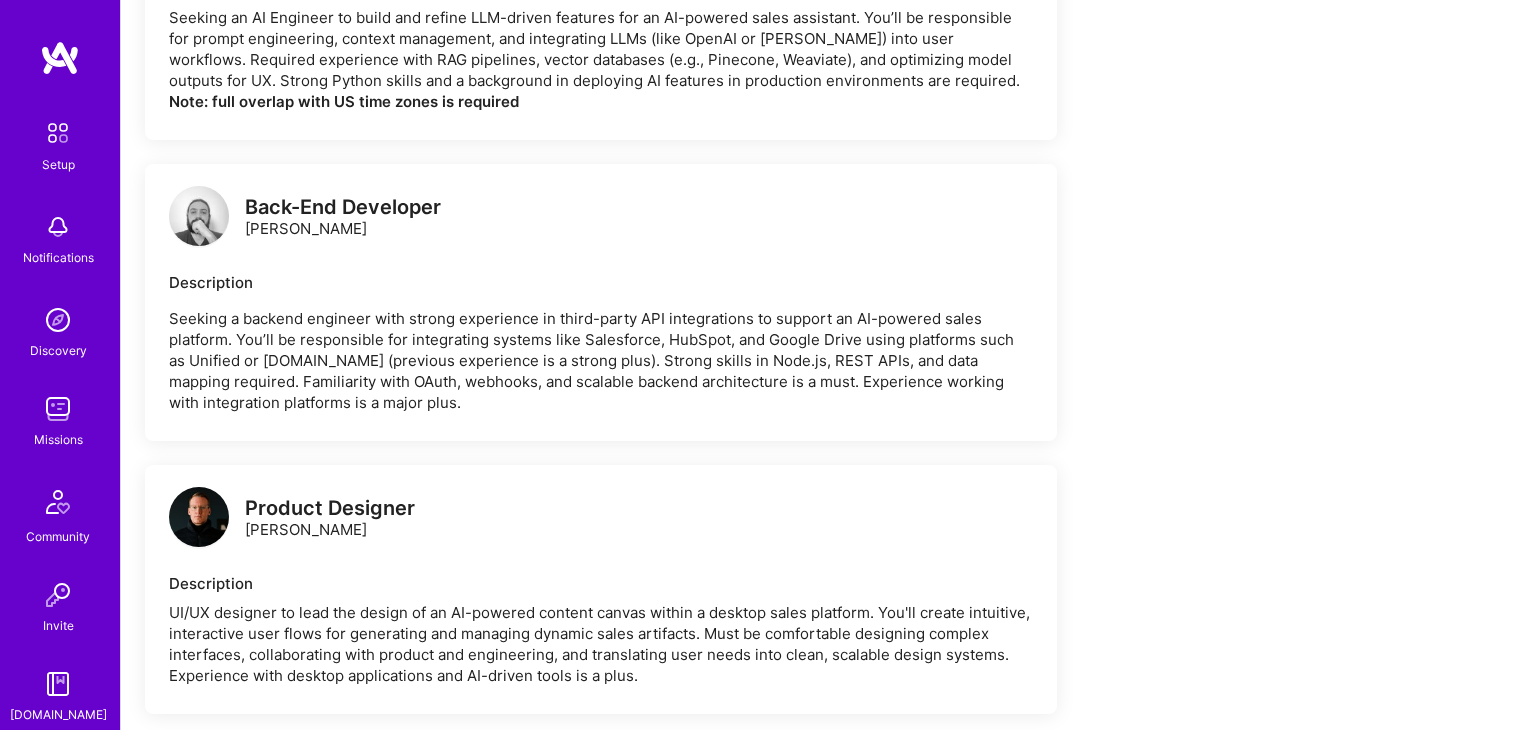 scroll, scrollTop: 2648, scrollLeft: 0, axis: vertical 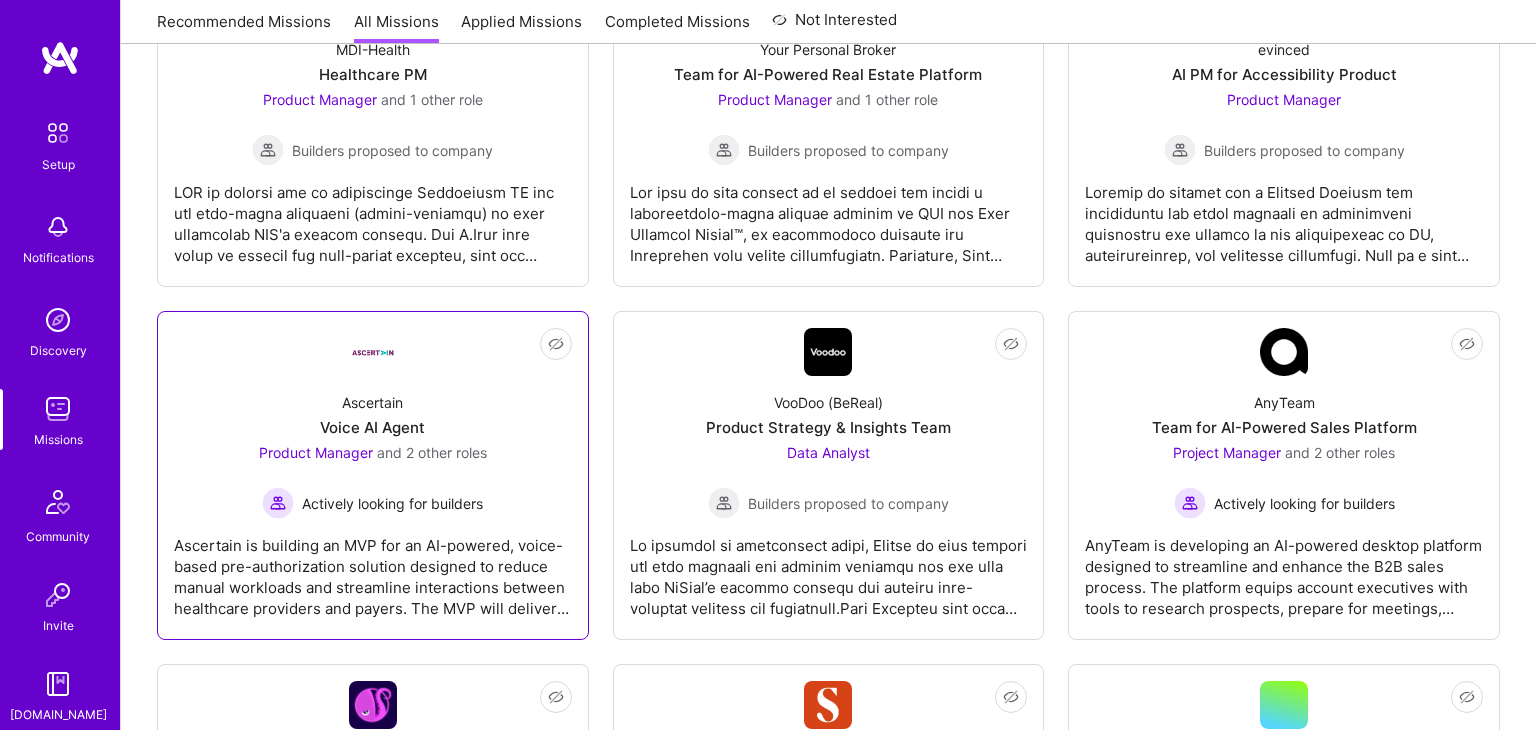 click on "Ascertain Voice AI Agent Product Manager   and 2 other roles Actively looking for builders" at bounding box center [373, 447] 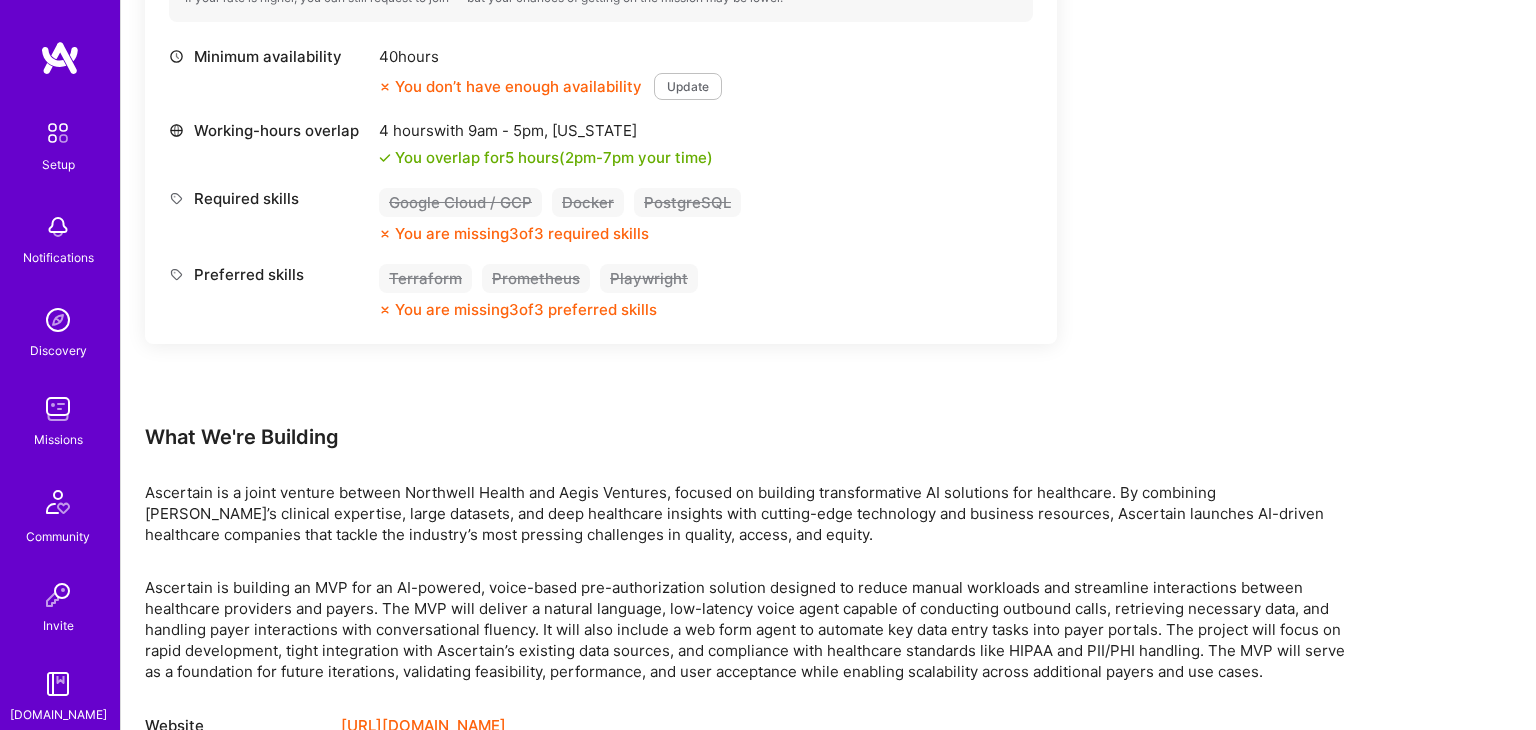 scroll, scrollTop: 1604, scrollLeft: 0, axis: vertical 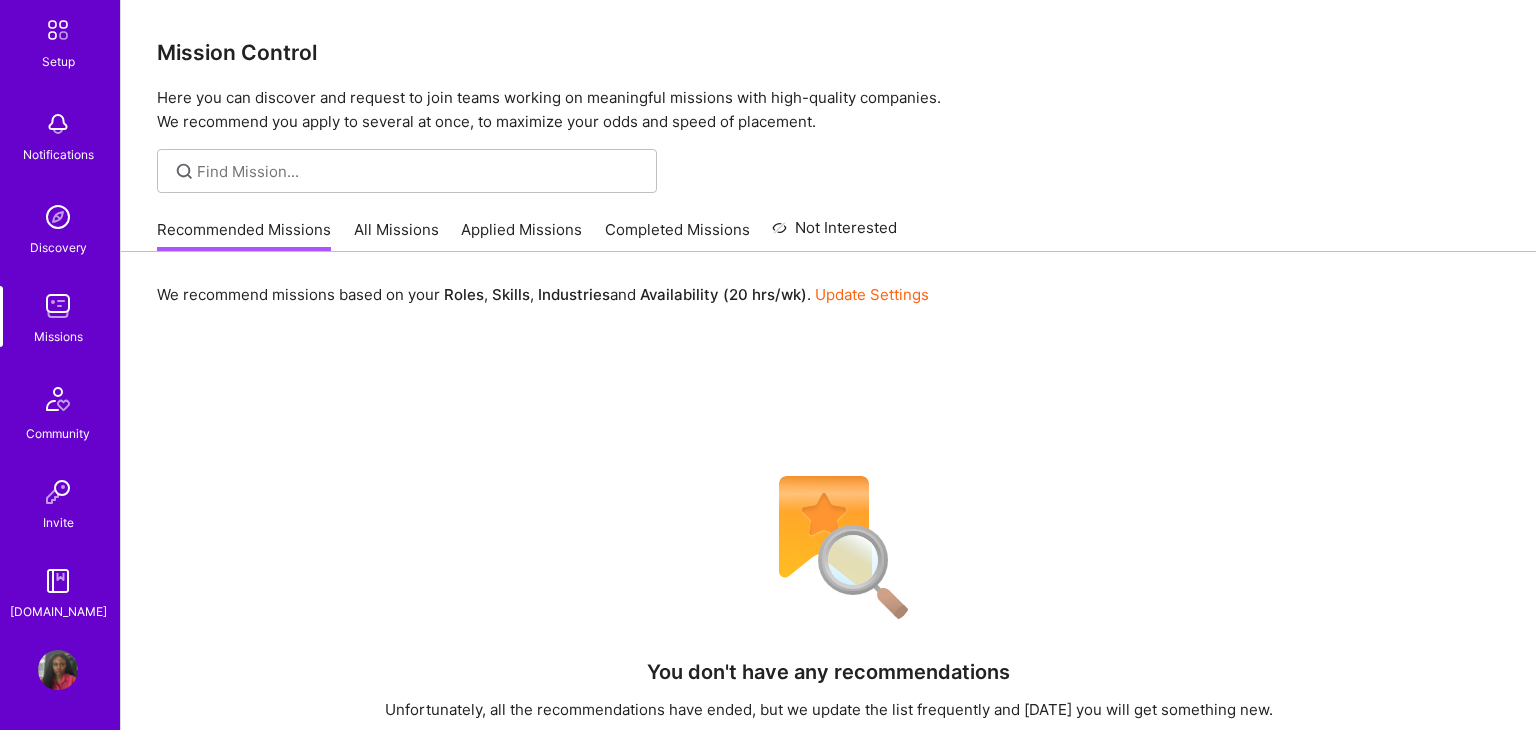click at bounding box center (58, 670) 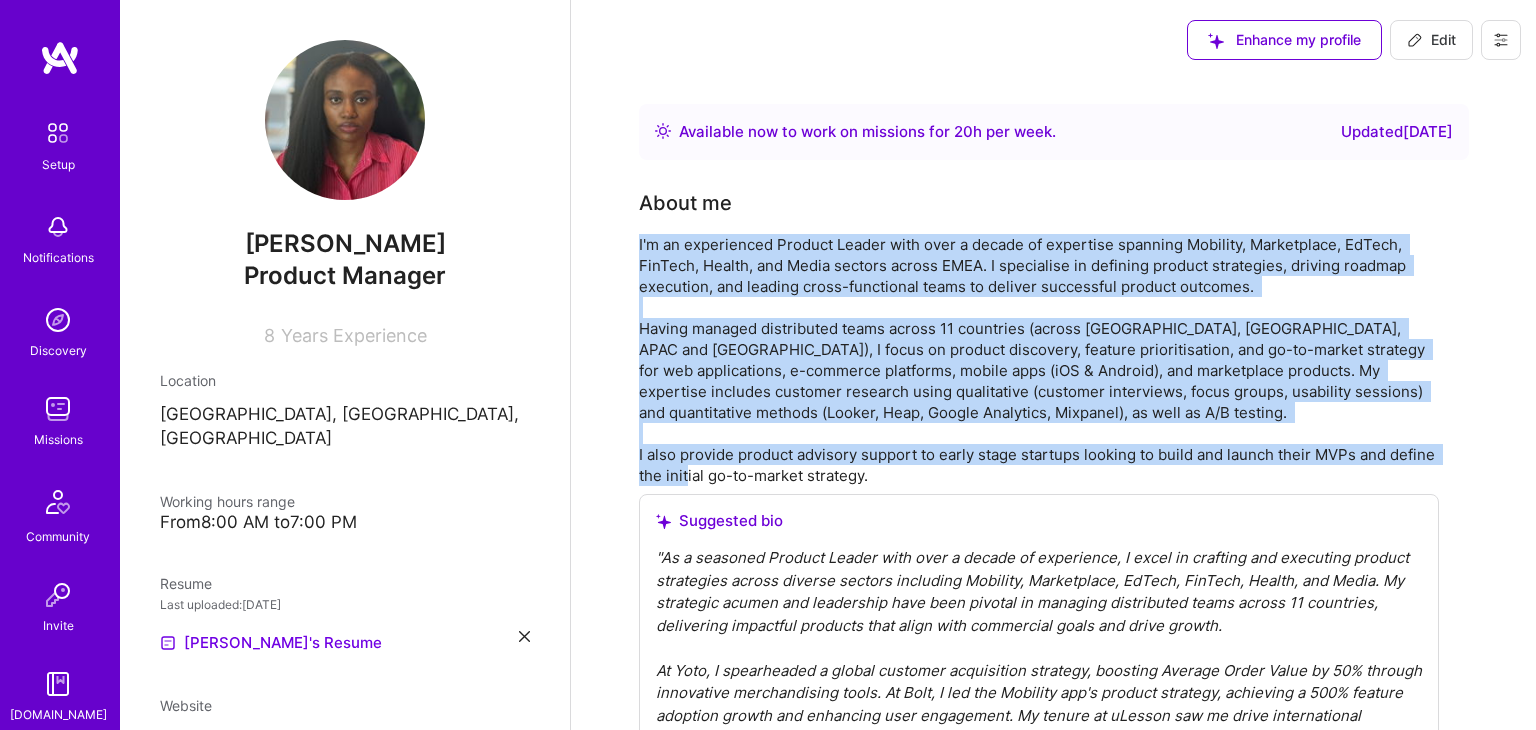 drag, startPoint x: 879, startPoint y: 483, endPoint x: 624, endPoint y: 241, distance: 351.55228 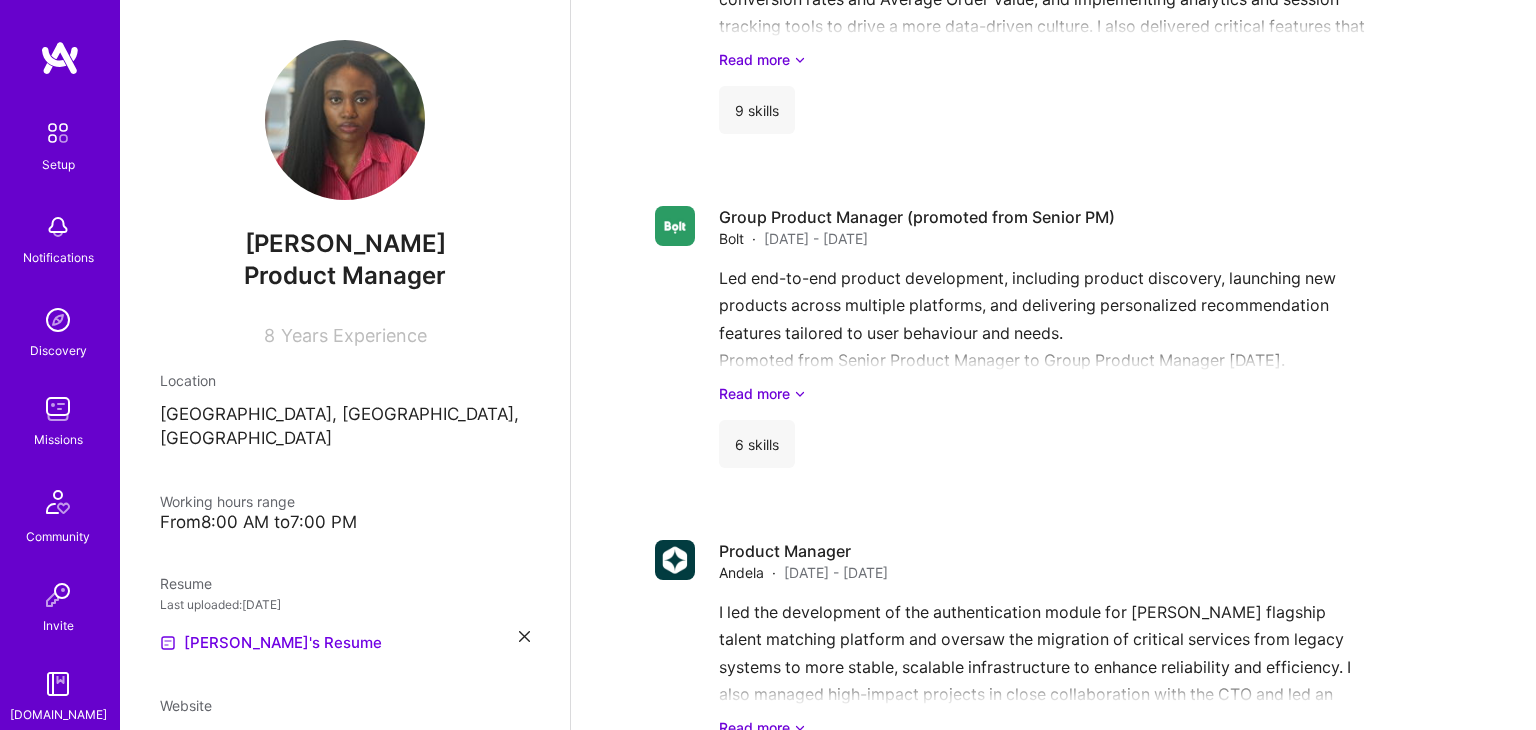 scroll, scrollTop: 2393, scrollLeft: 0, axis: vertical 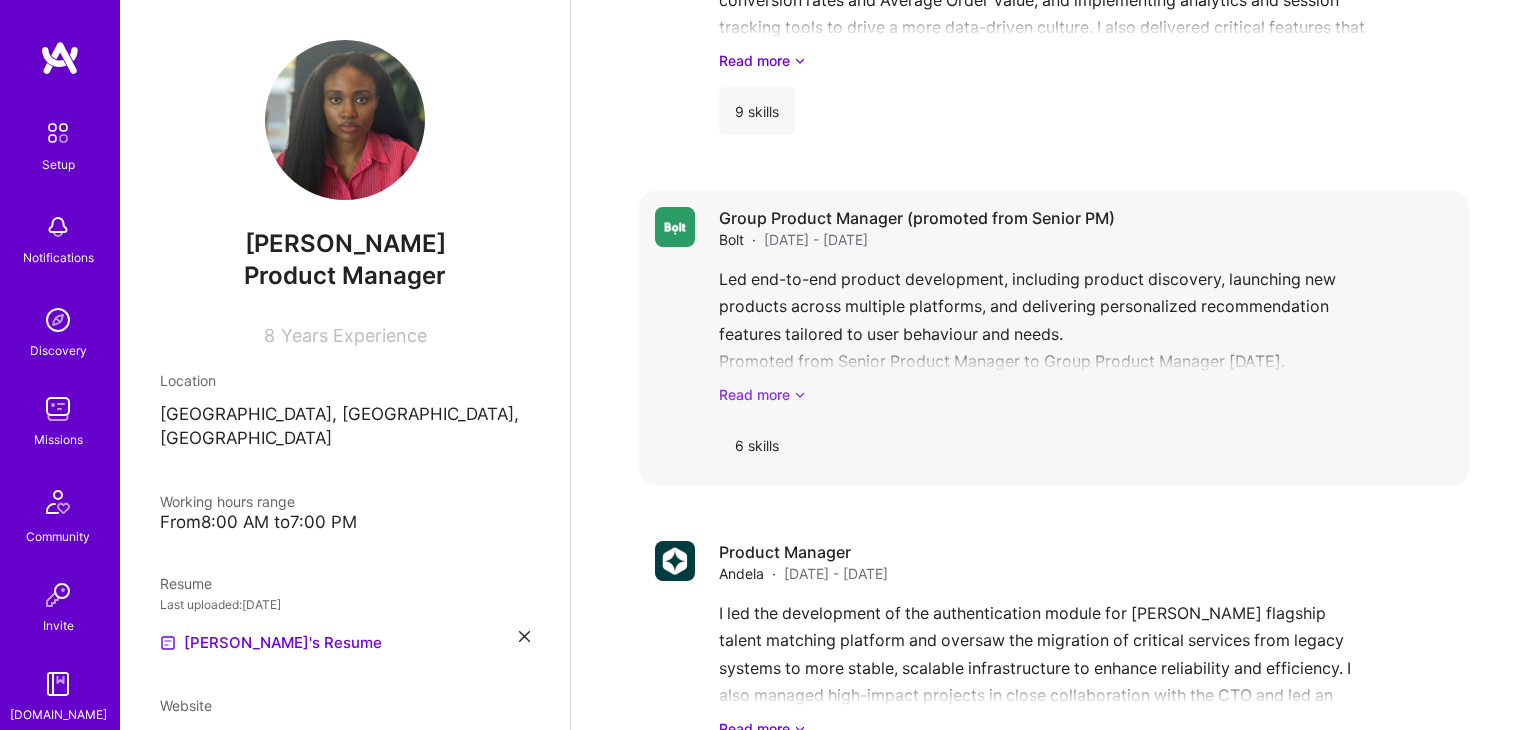 click on "Read more" at bounding box center (1086, 394) 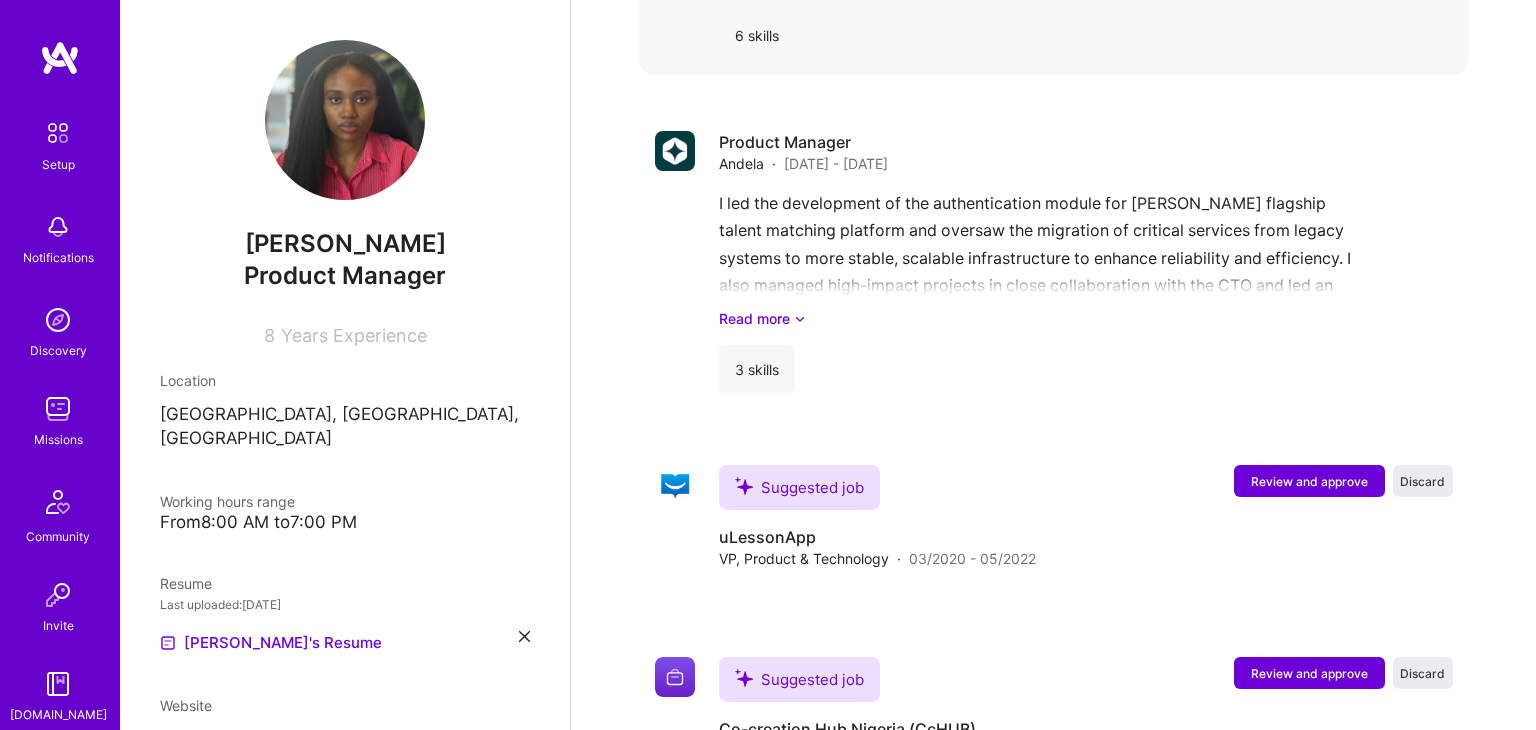 scroll, scrollTop: 2844, scrollLeft: 0, axis: vertical 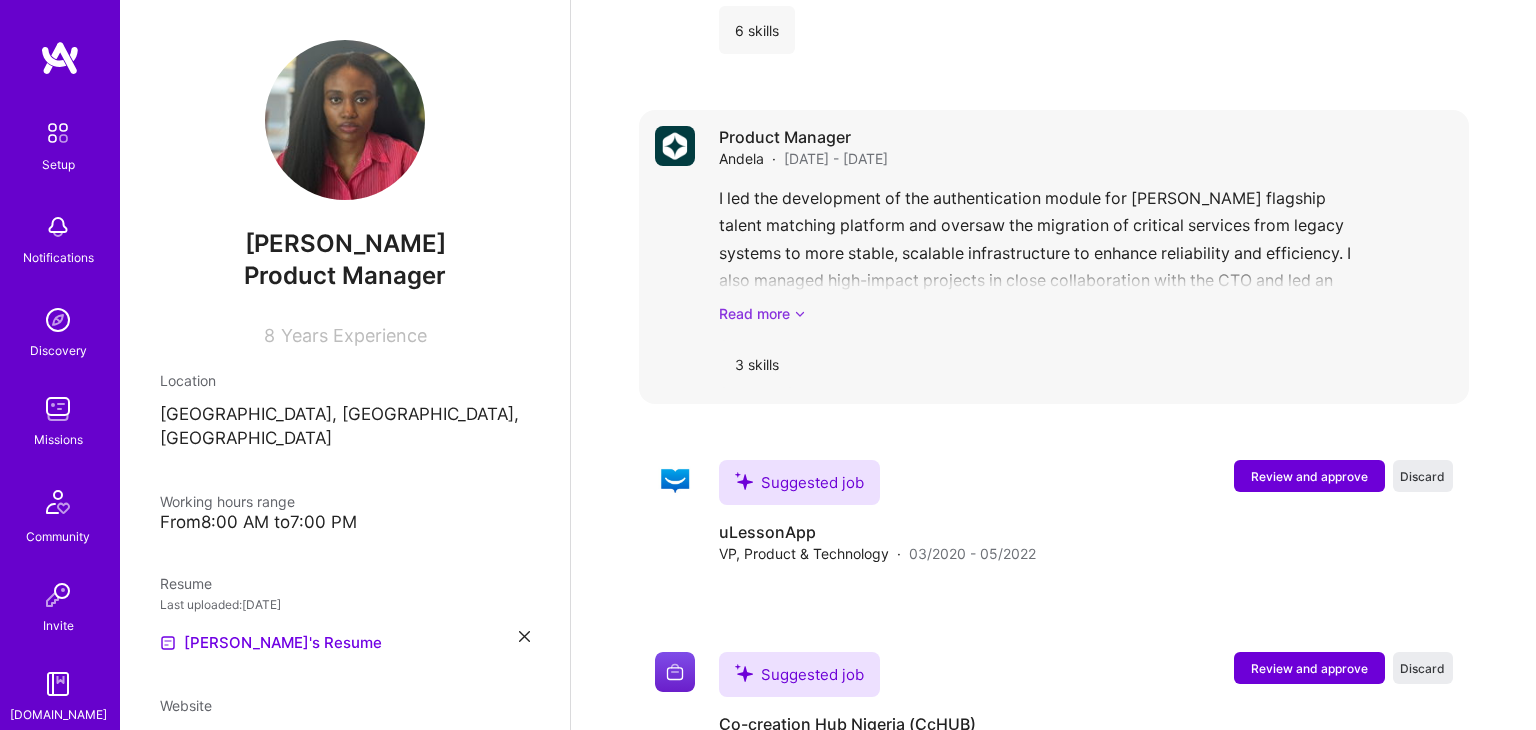 click on "Read more" at bounding box center [1086, 313] 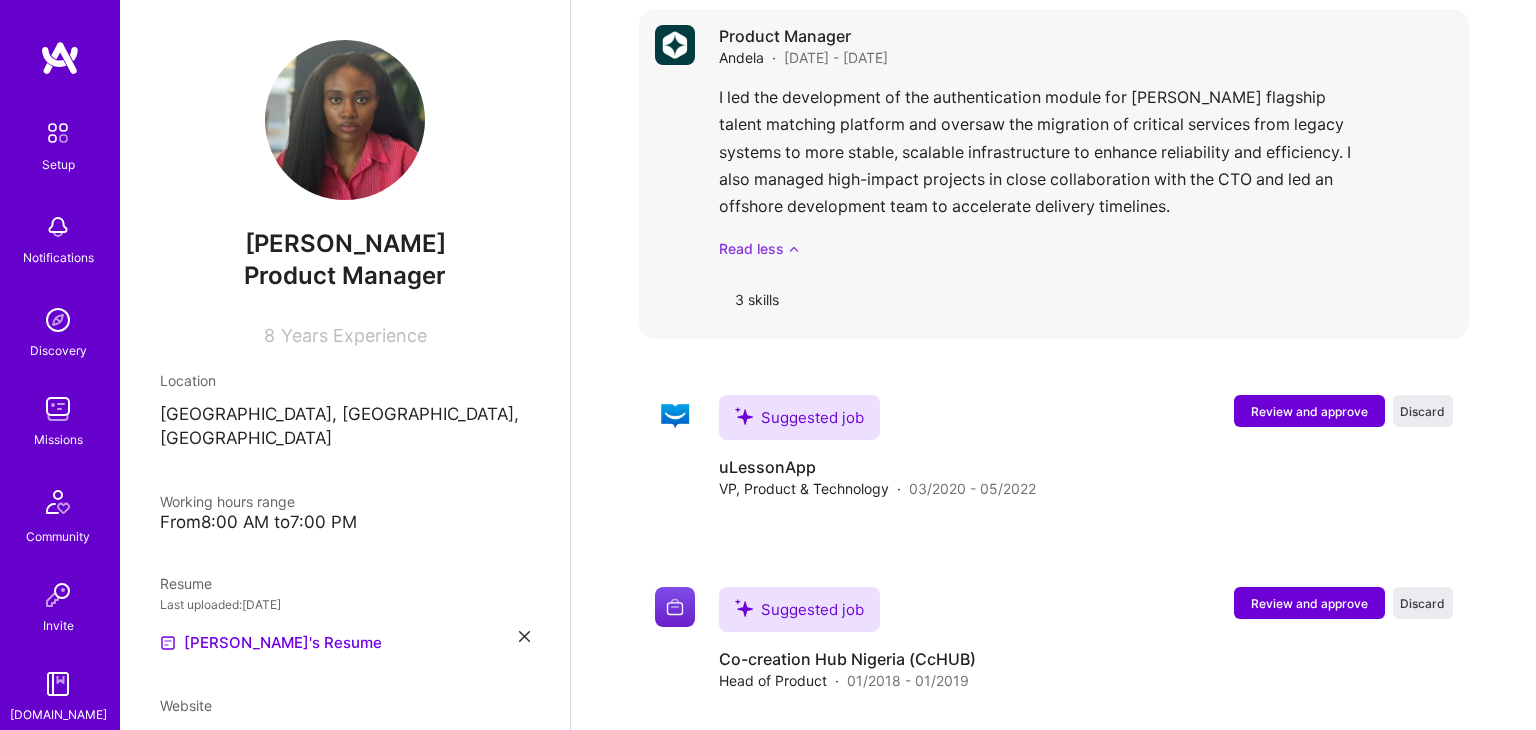 scroll, scrollTop: 2954, scrollLeft: 0, axis: vertical 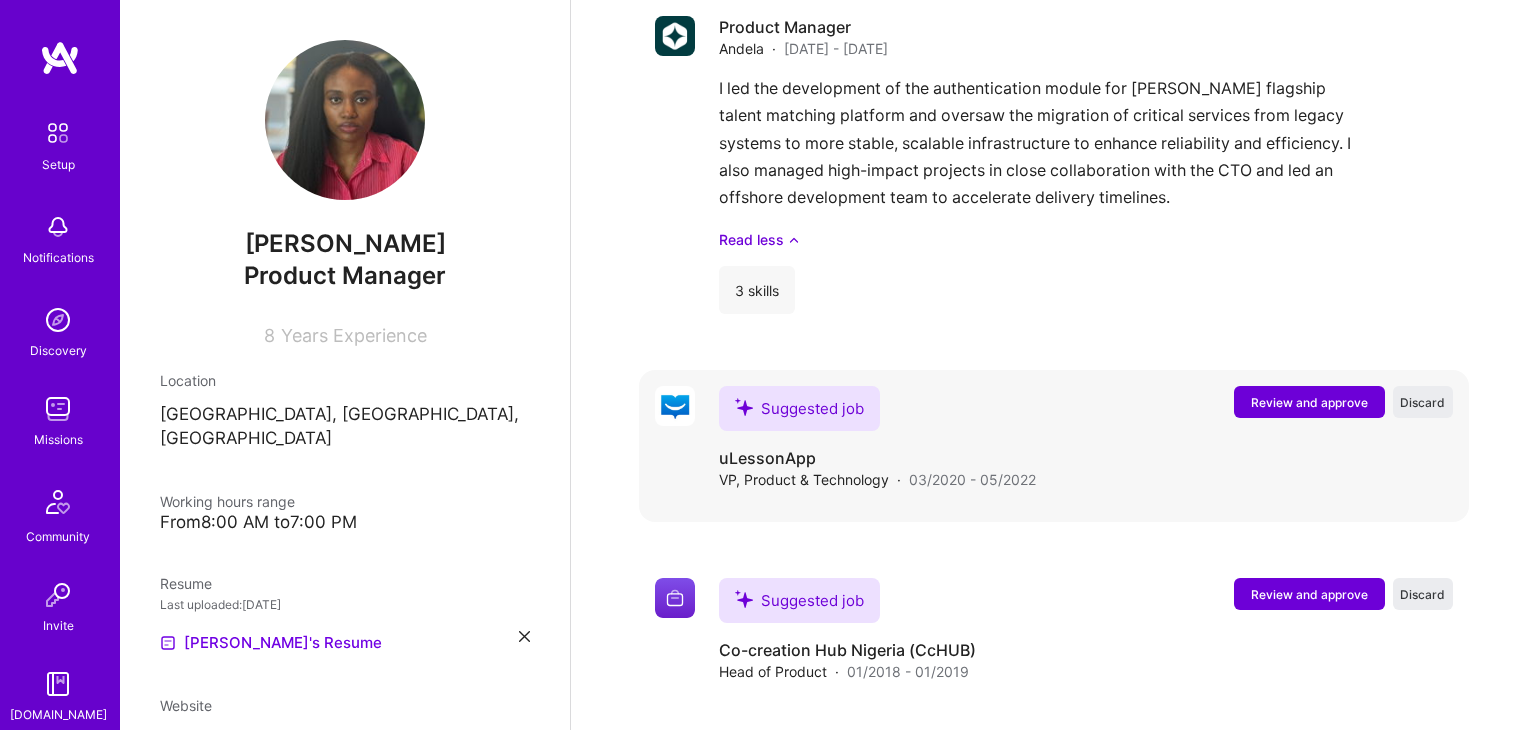 click on "Review and approve" at bounding box center (1309, 402) 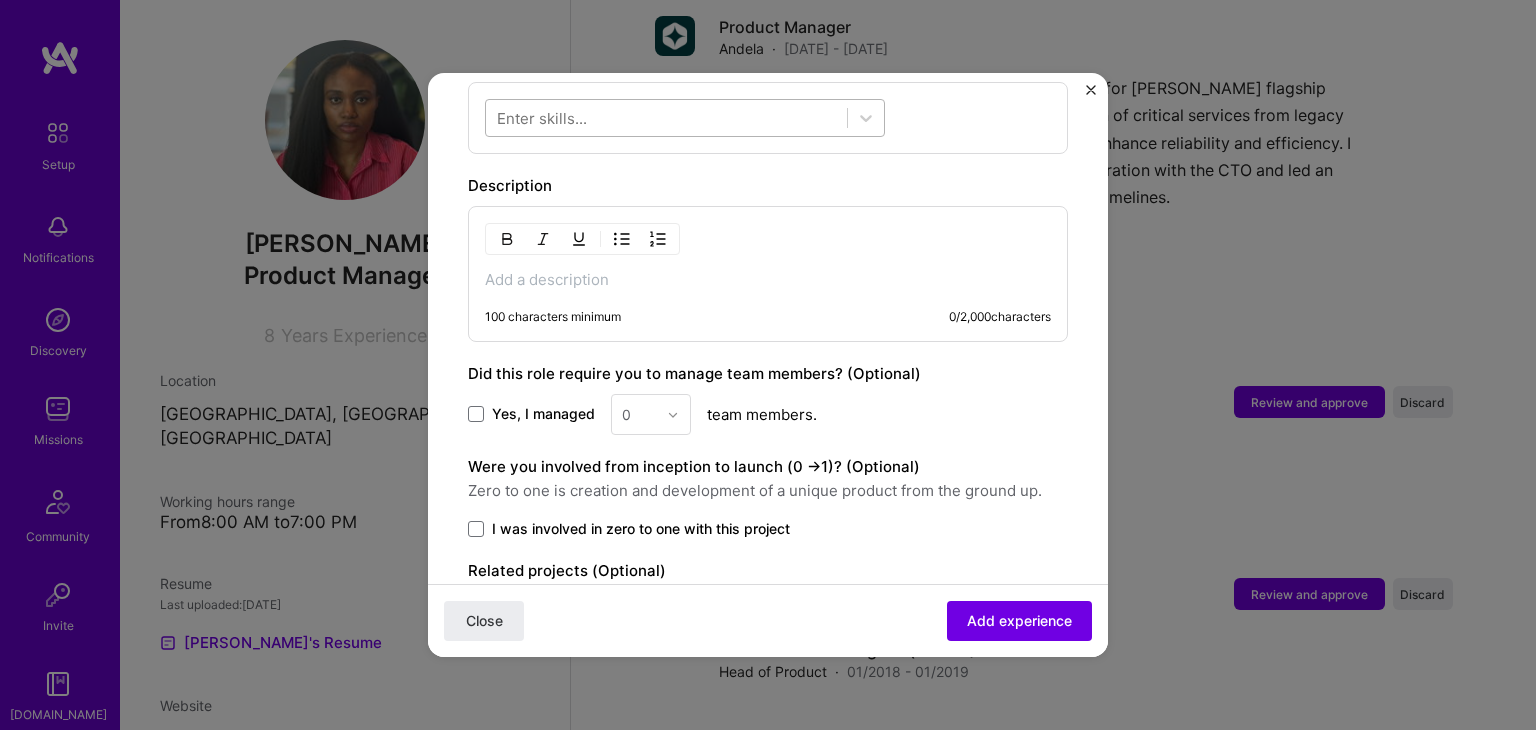 scroll, scrollTop: 860, scrollLeft: 0, axis: vertical 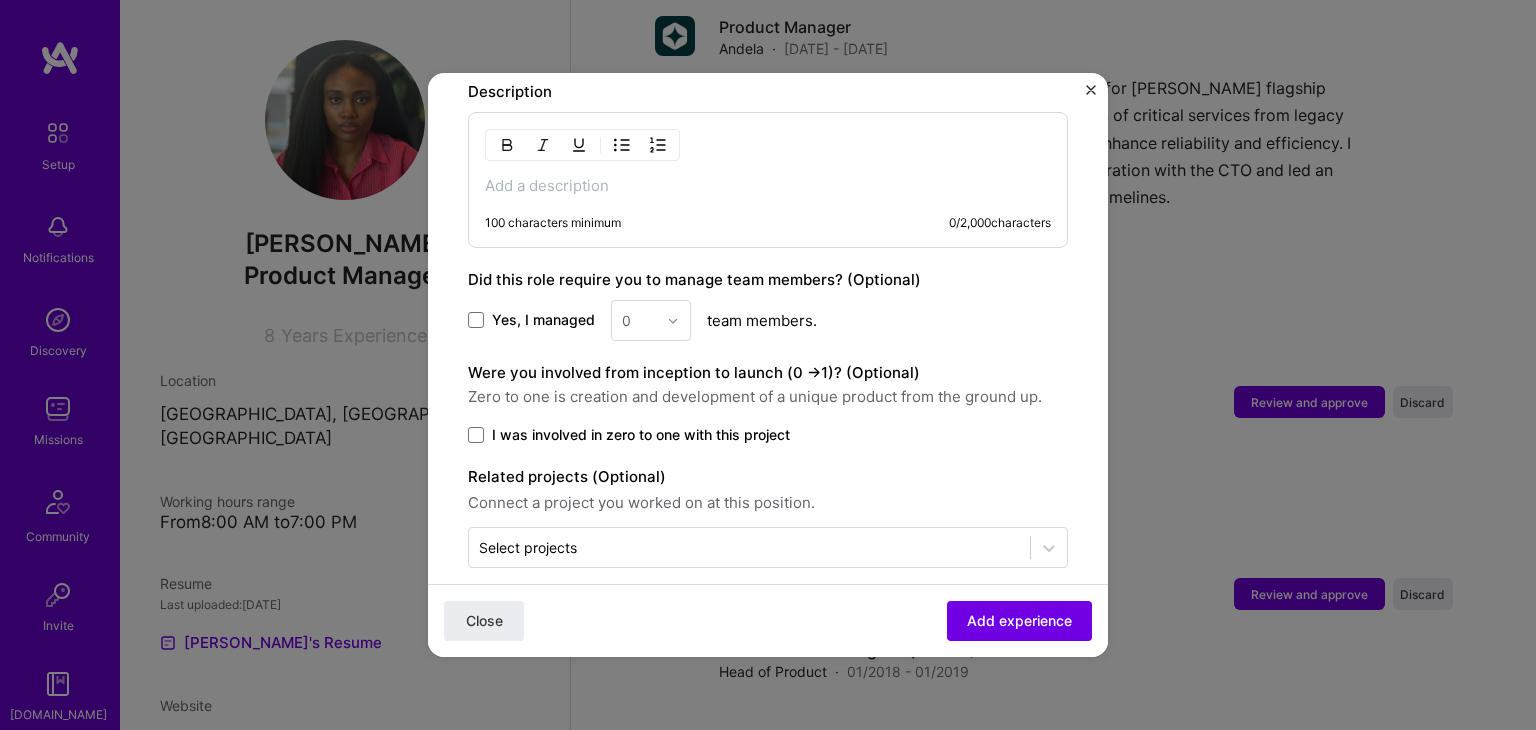 click at bounding box center [1091, 90] 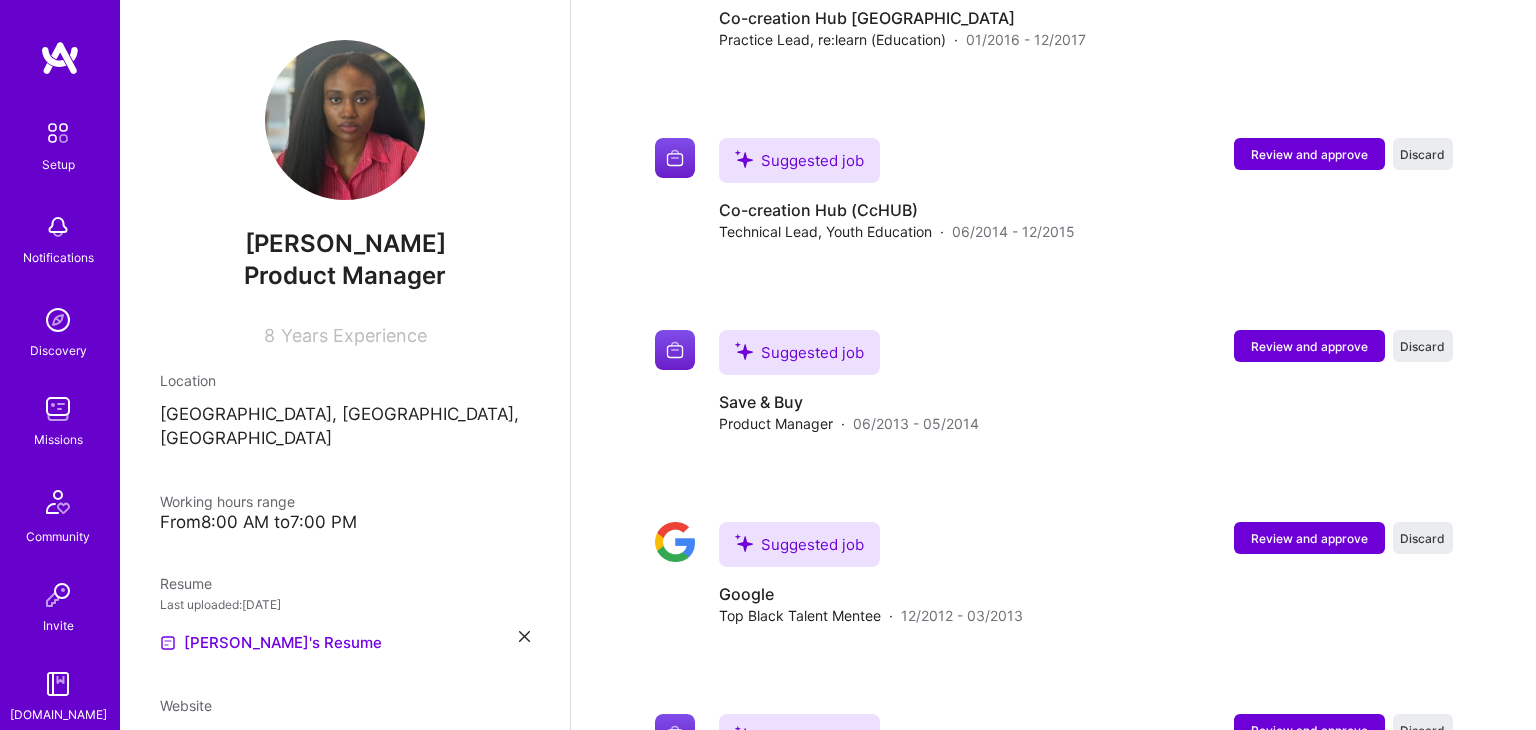 scroll, scrollTop: 3820, scrollLeft: 0, axis: vertical 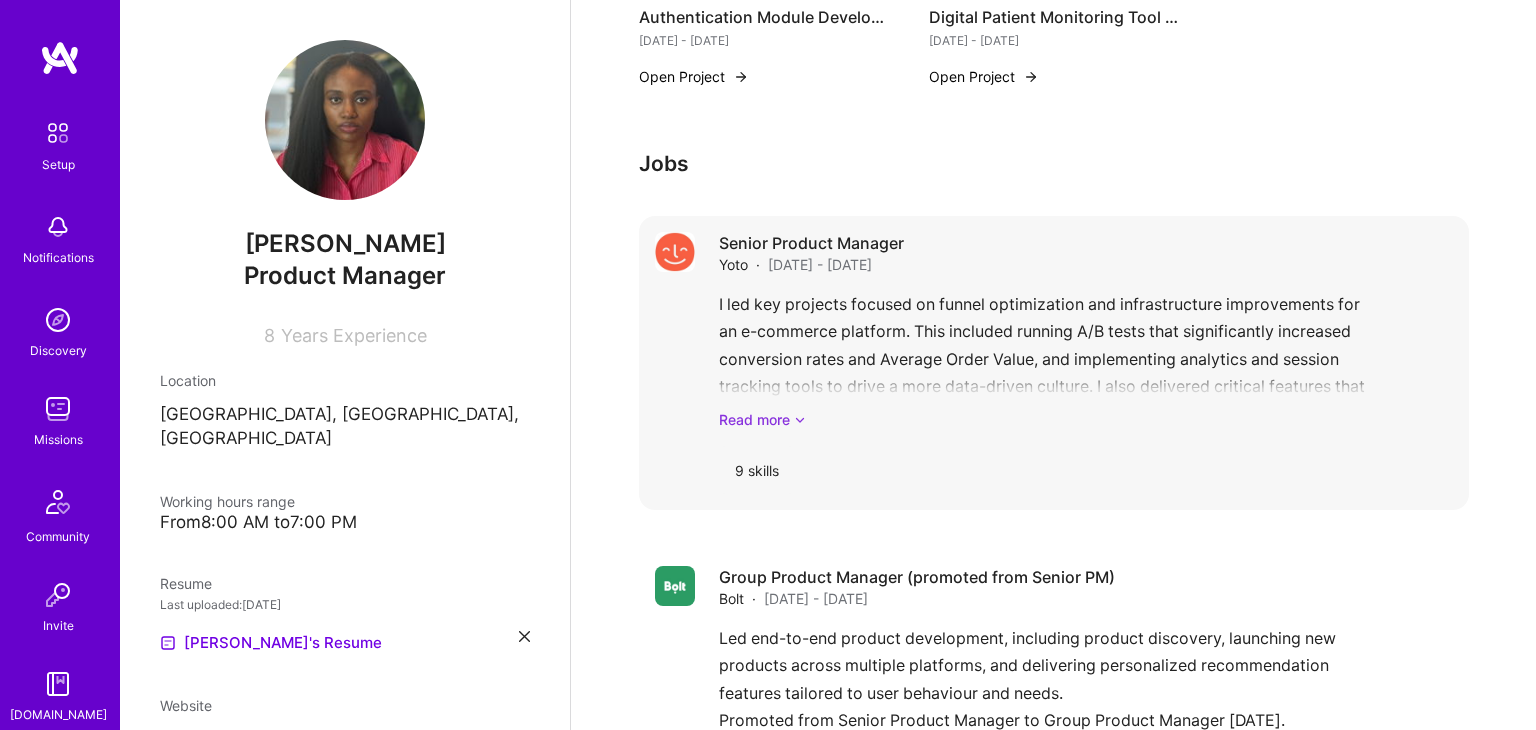 click on "Read more" at bounding box center (1086, 419) 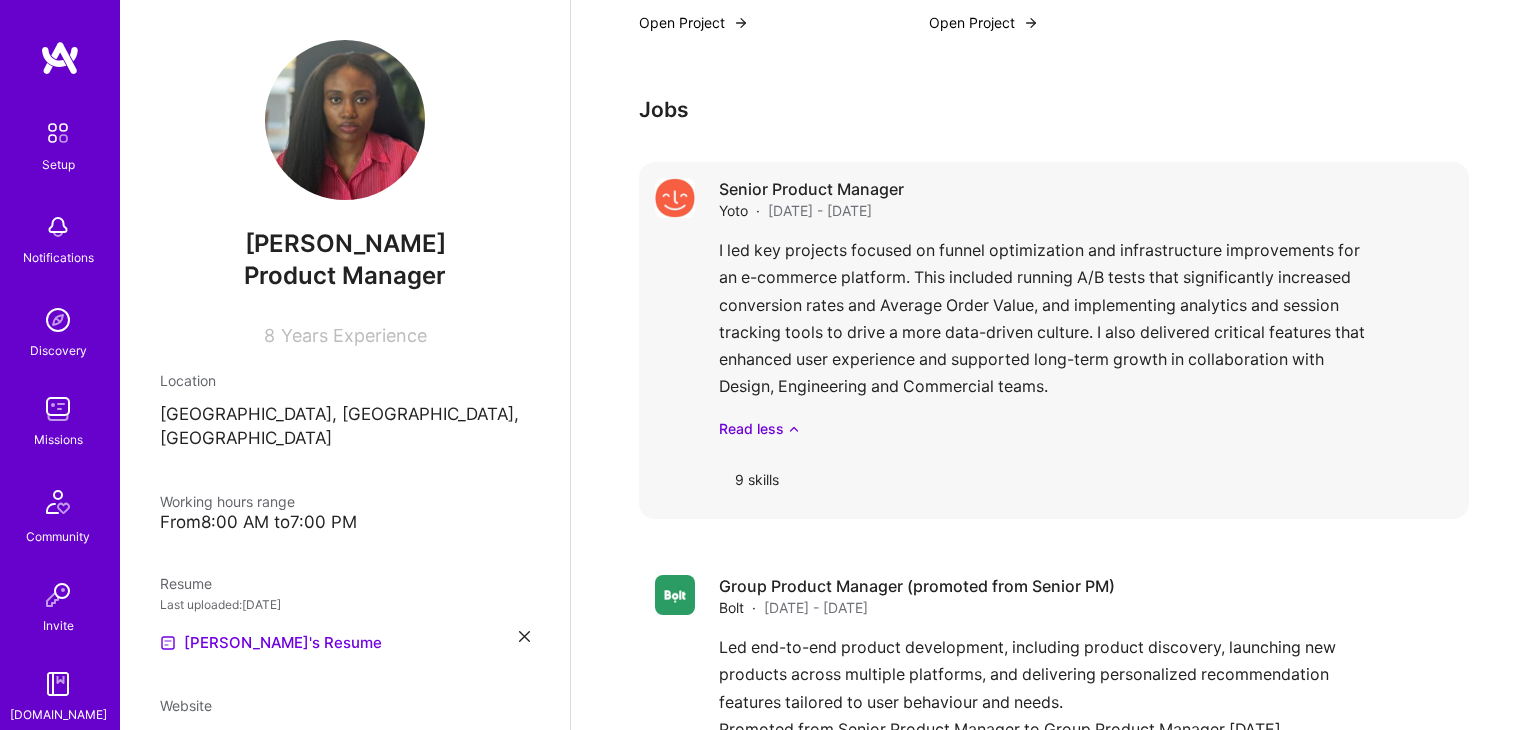 scroll, scrollTop: 2092, scrollLeft: 0, axis: vertical 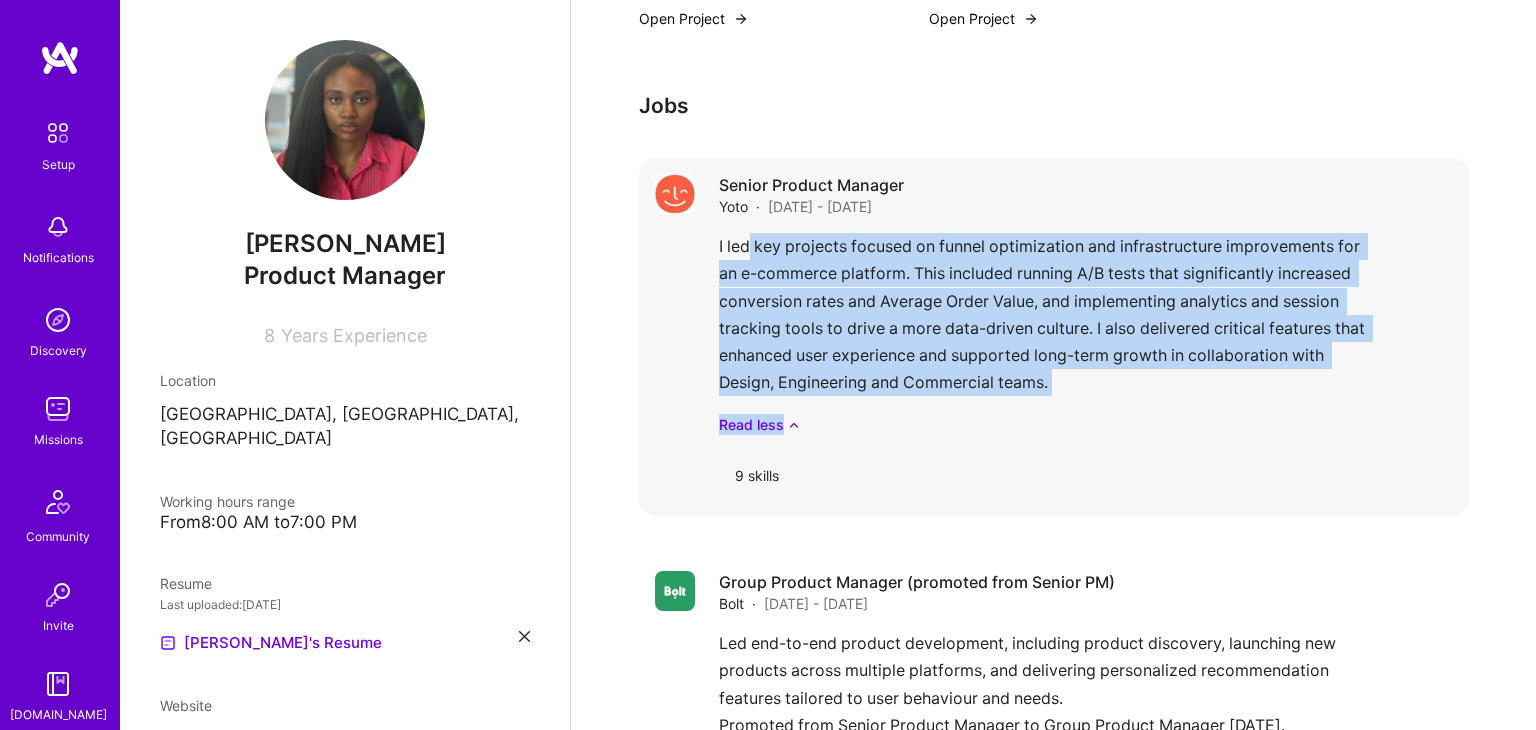 drag, startPoint x: 1086, startPoint y: 405, endPoint x: 745, endPoint y: 254, distance: 372.93698 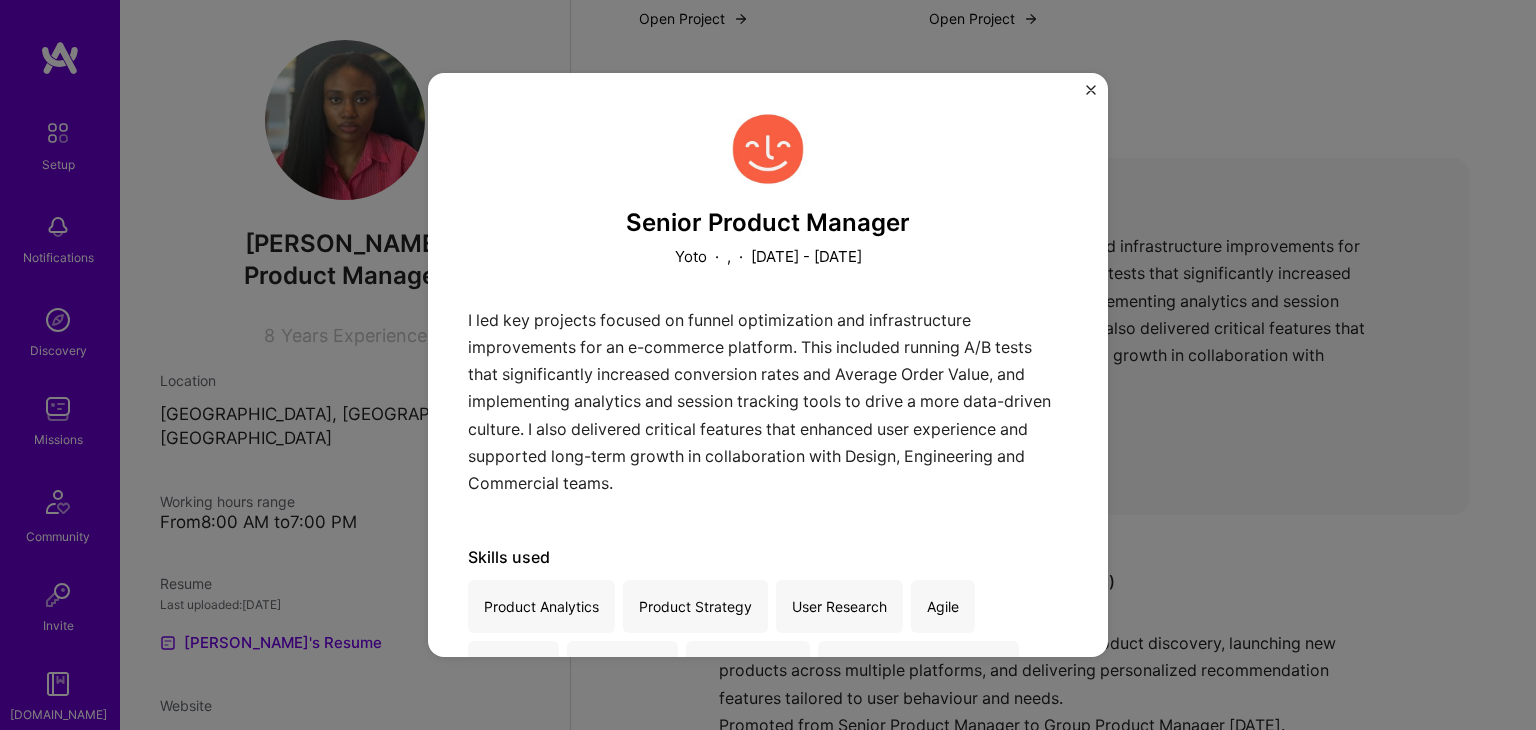 click on "December 2023 - May 2025" at bounding box center [806, 256] 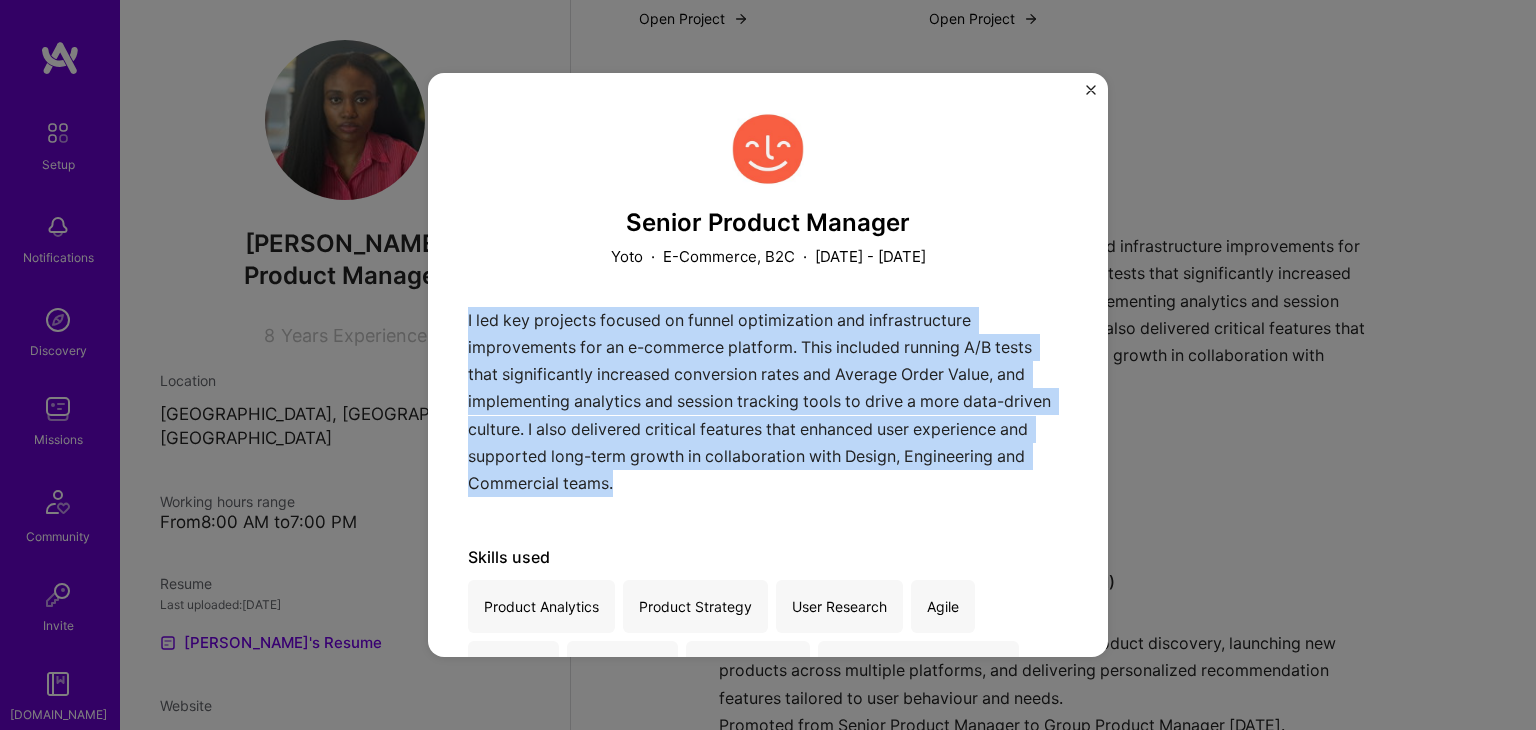 drag, startPoint x: 624, startPoint y: 486, endPoint x: 453, endPoint y: 326, distance: 234.18155 